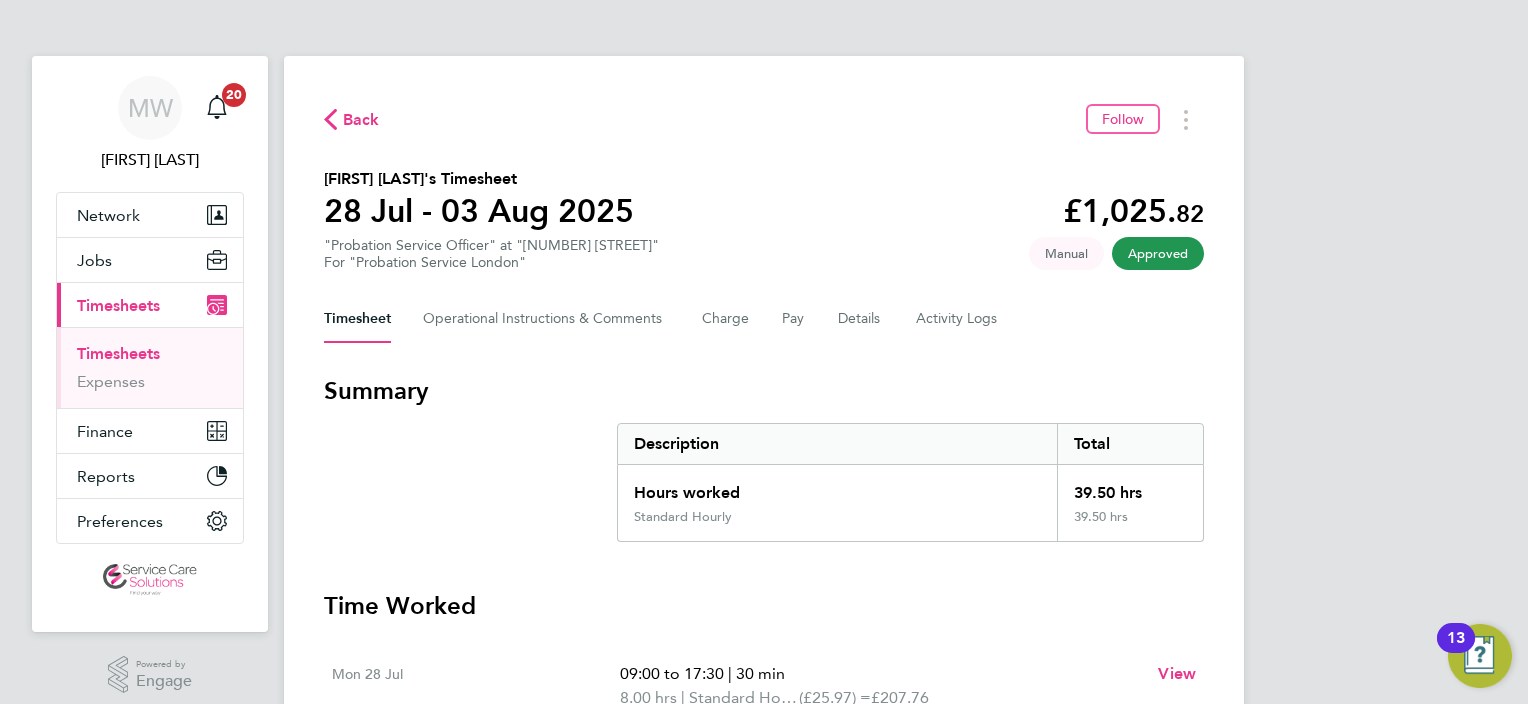 scroll, scrollTop: 0, scrollLeft: 0, axis: both 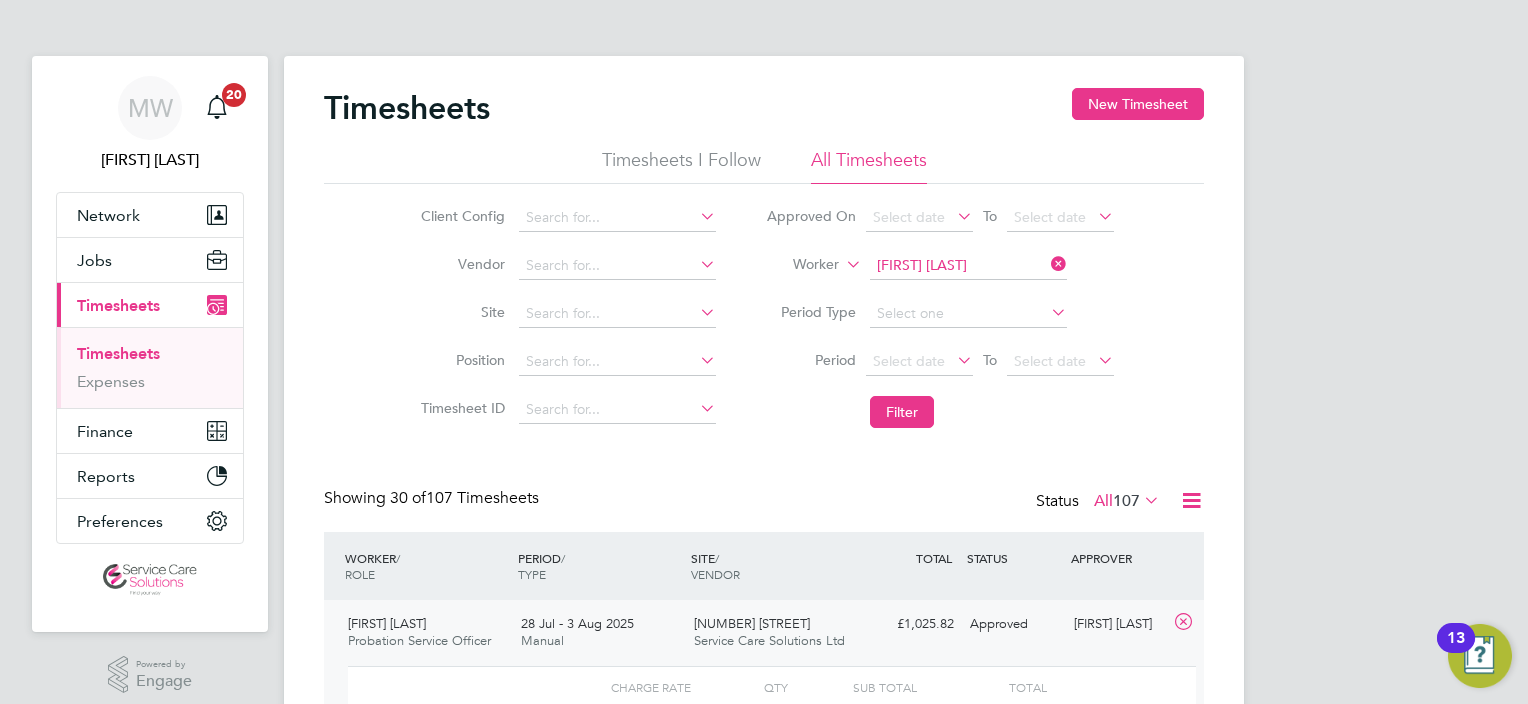 click 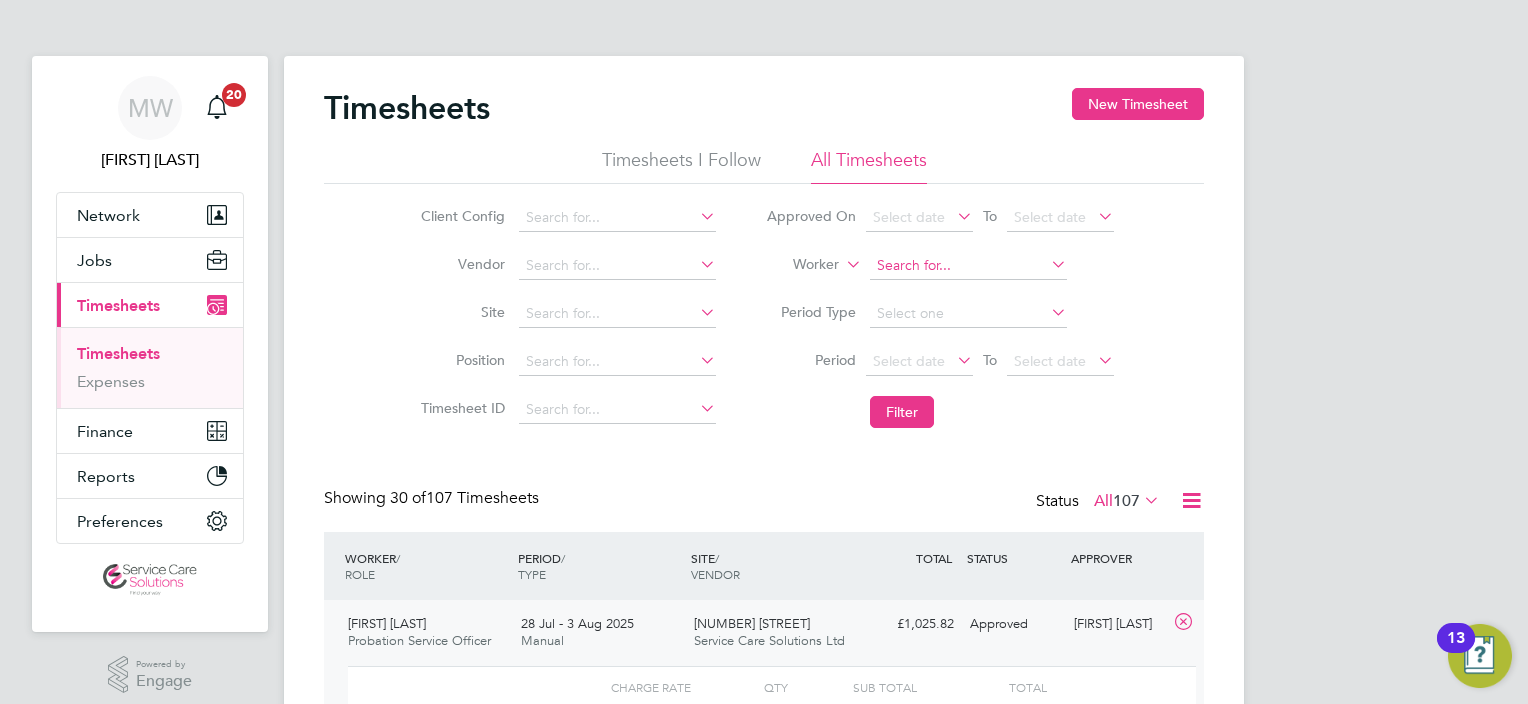 click 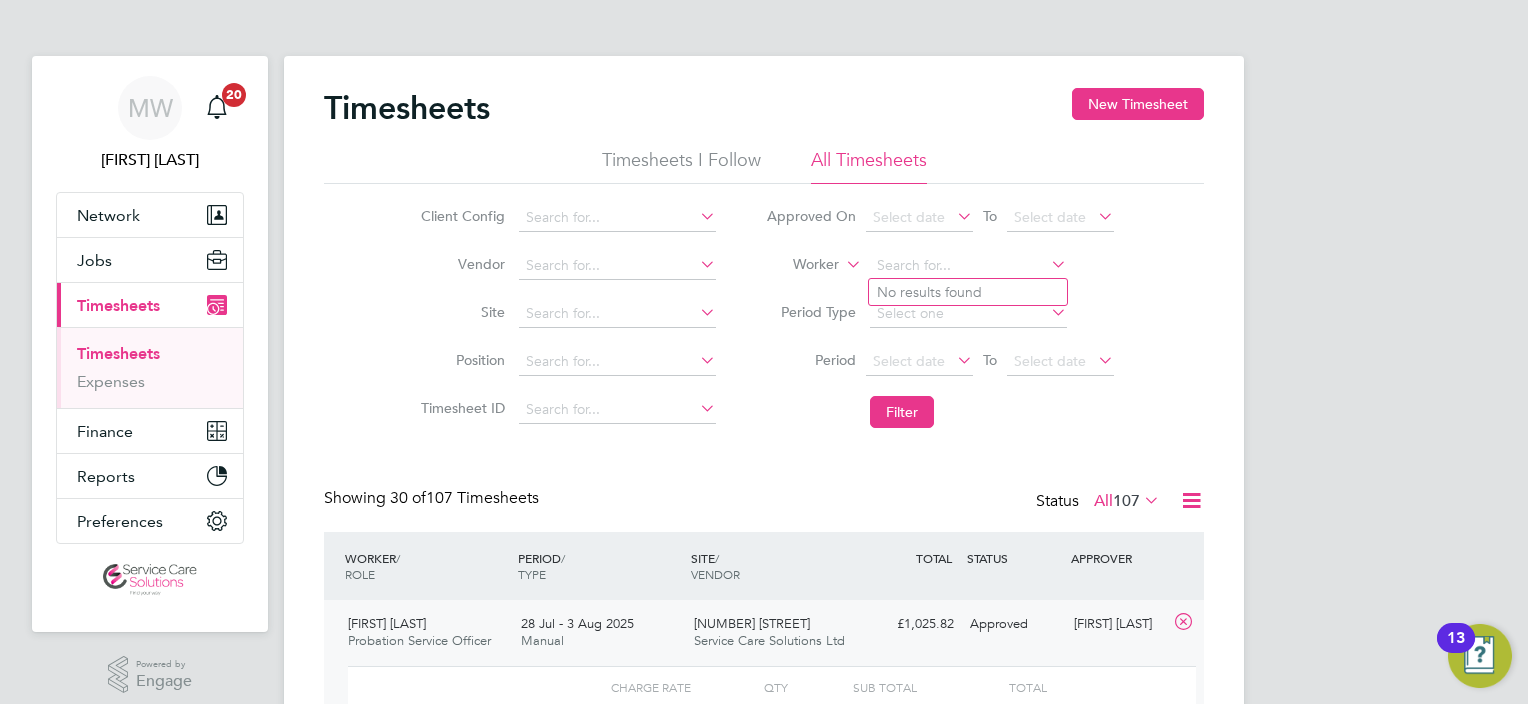 click on "Worker" 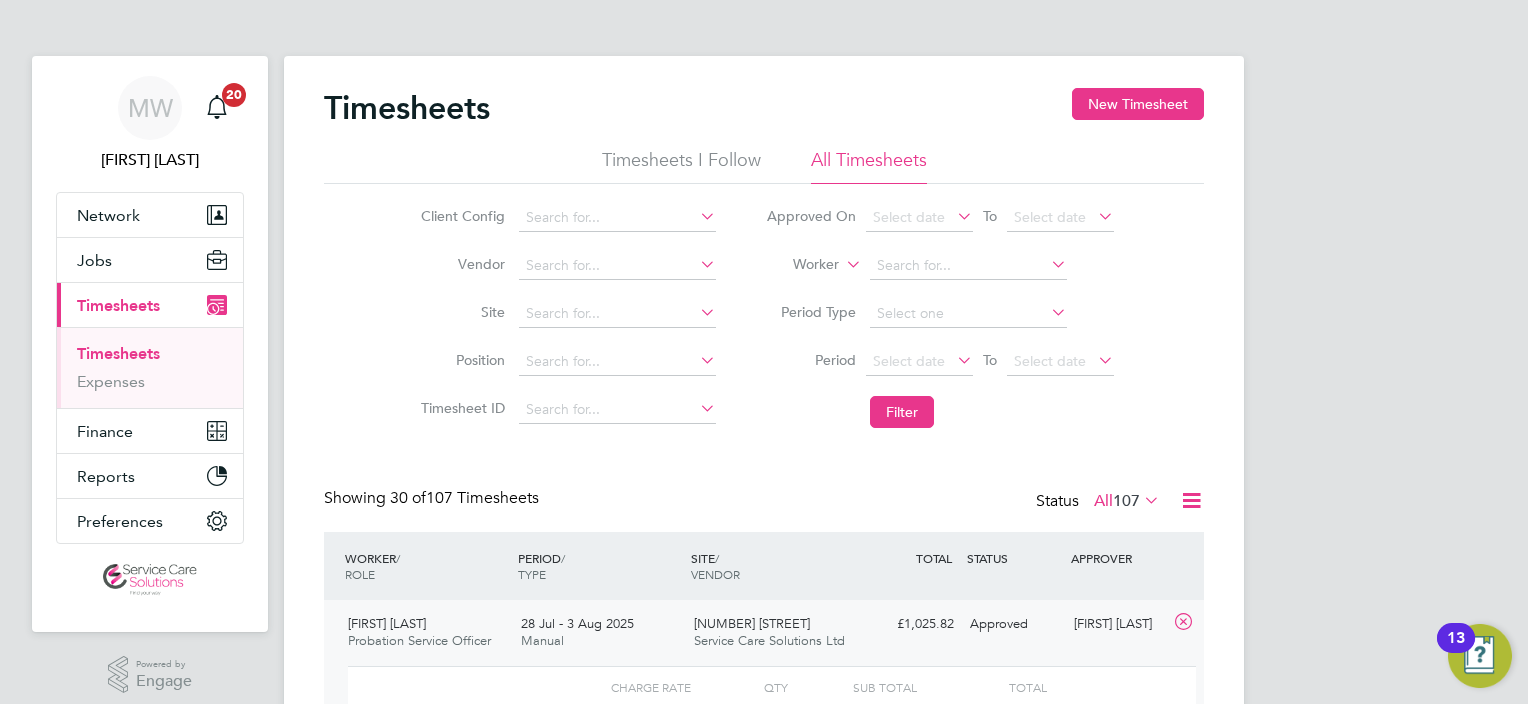 drag, startPoint x: 804, startPoint y: 296, endPoint x: 804, endPoint y: 311, distance: 15 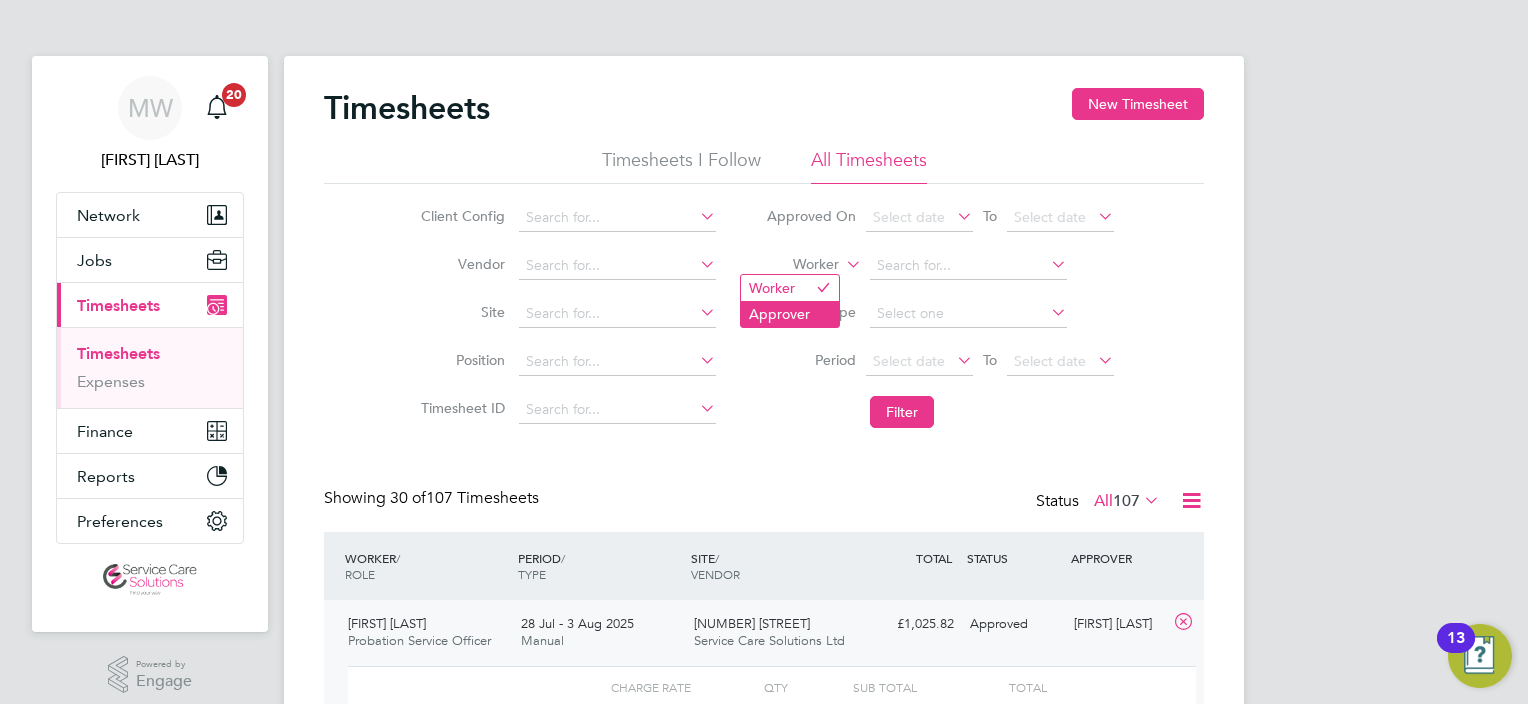 click on "Approver" 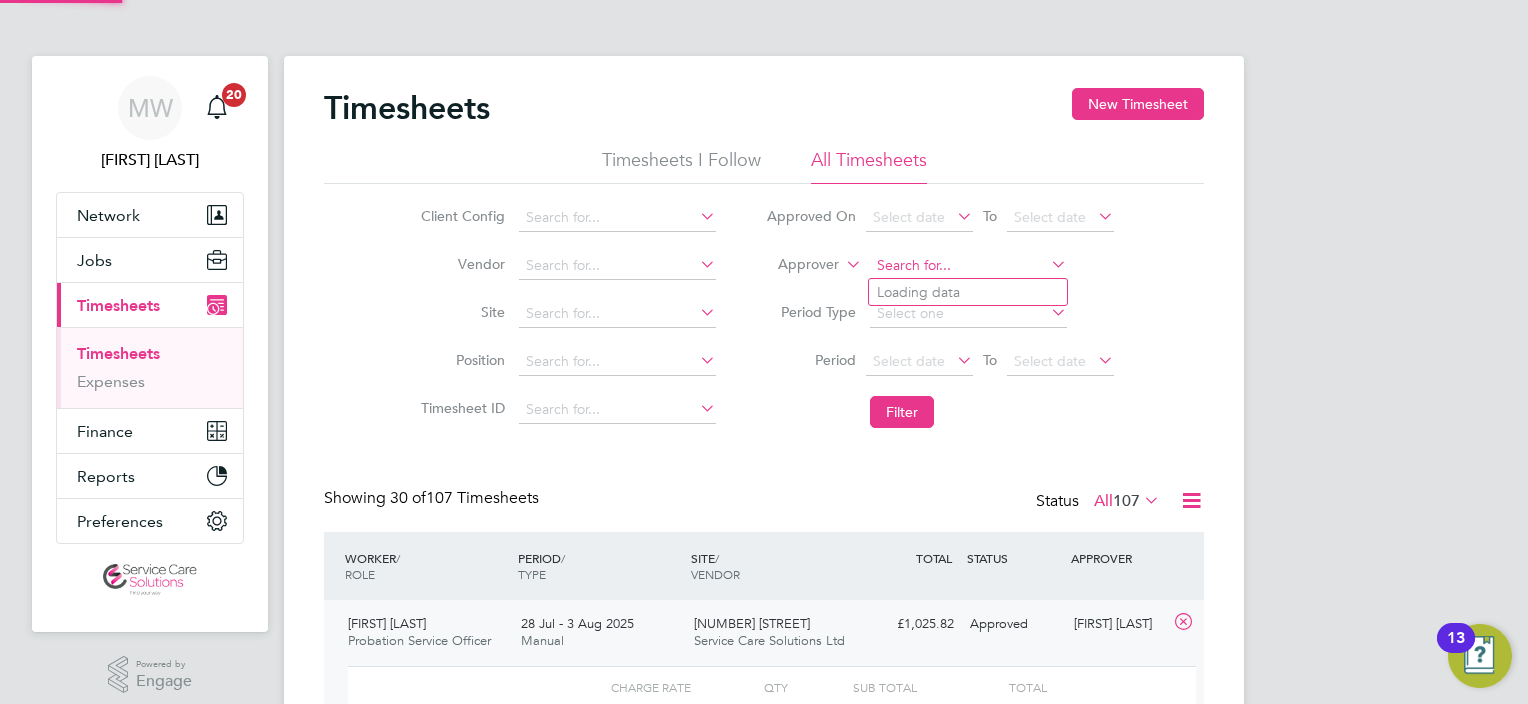 click 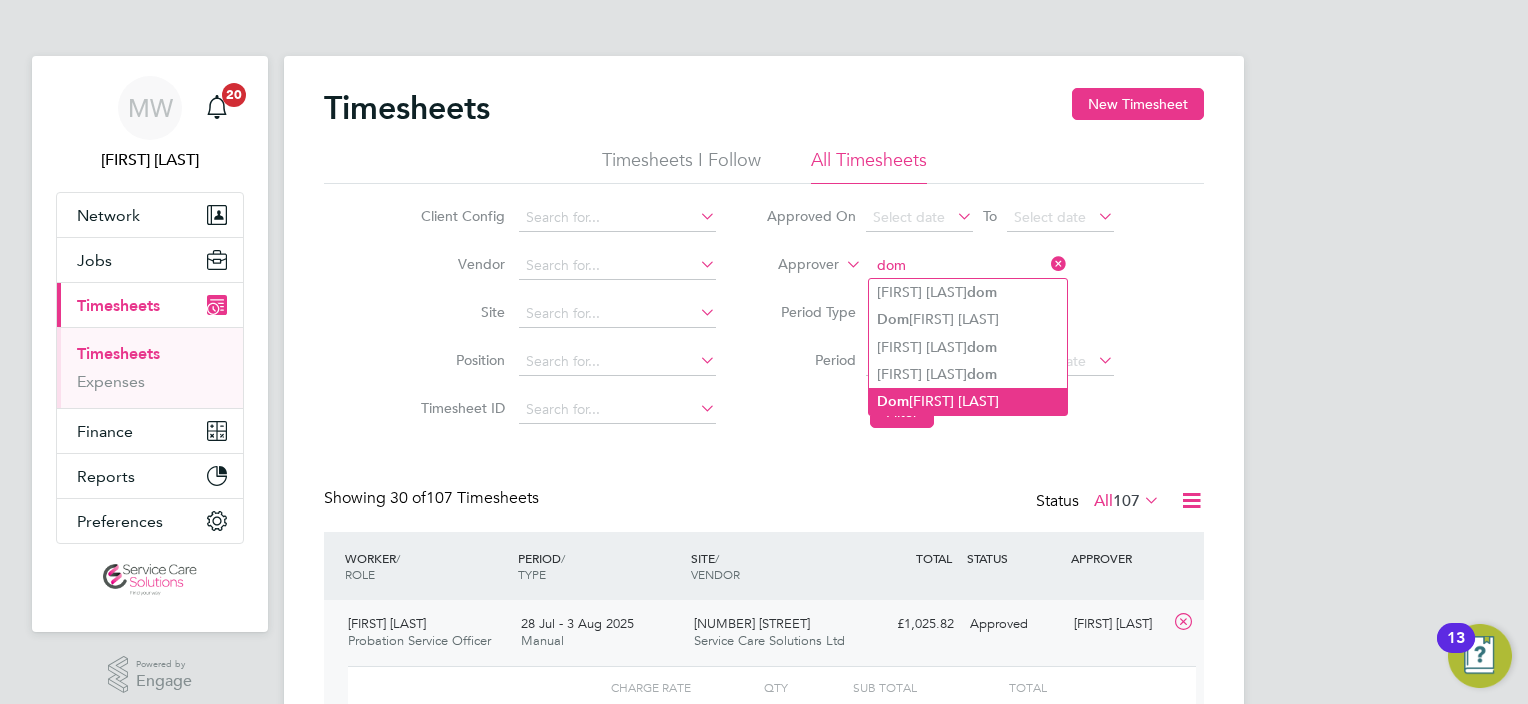 click on "Dom inic Donoghue" 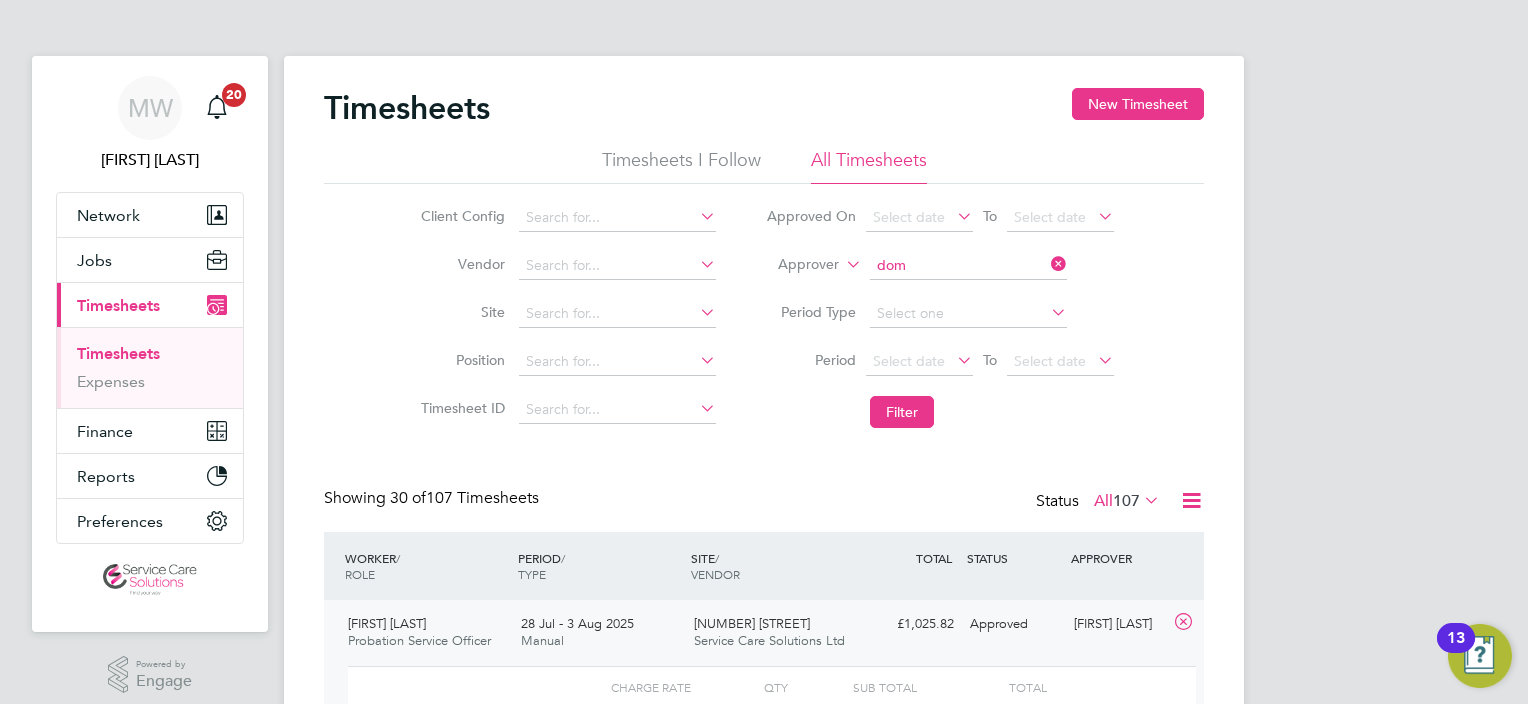 type on "[FIRST] [LAST]" 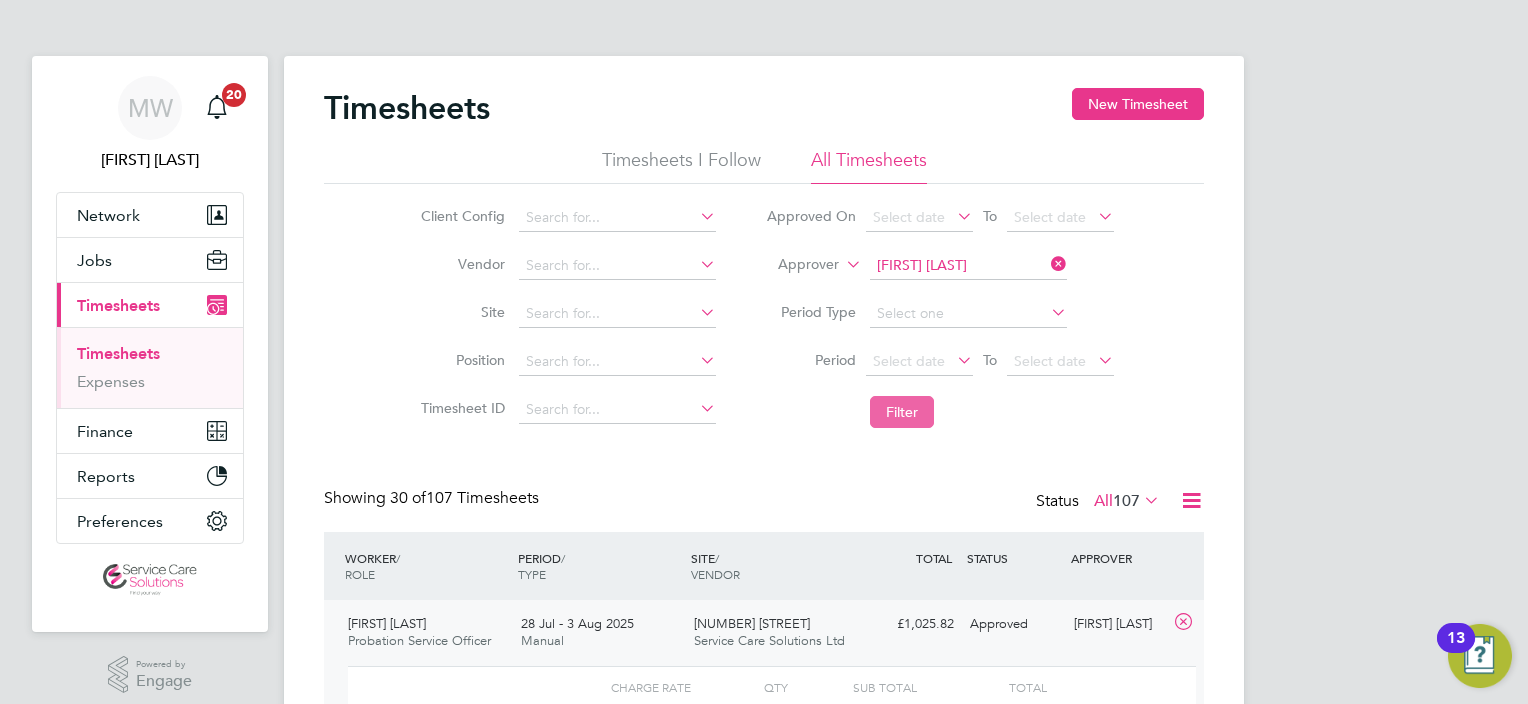 click on "Filter" 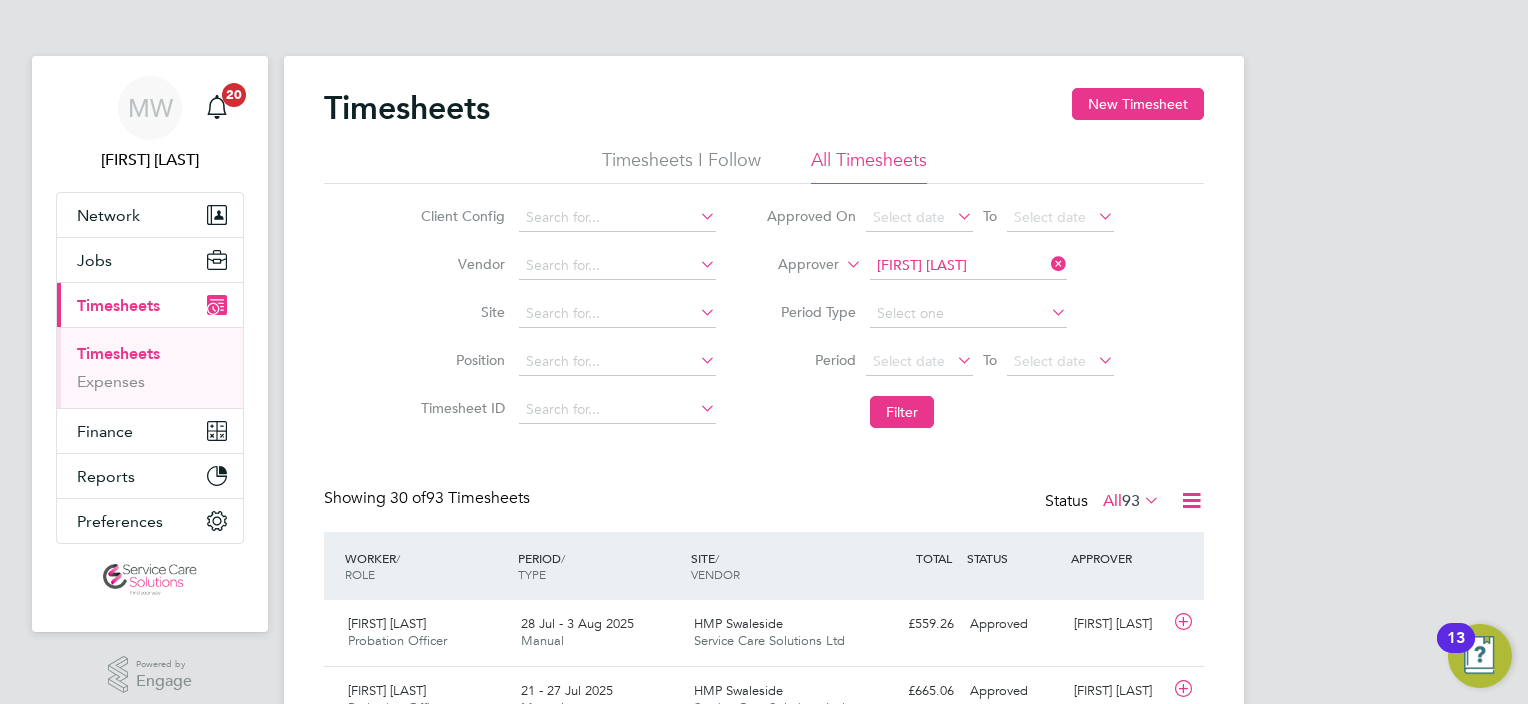 click 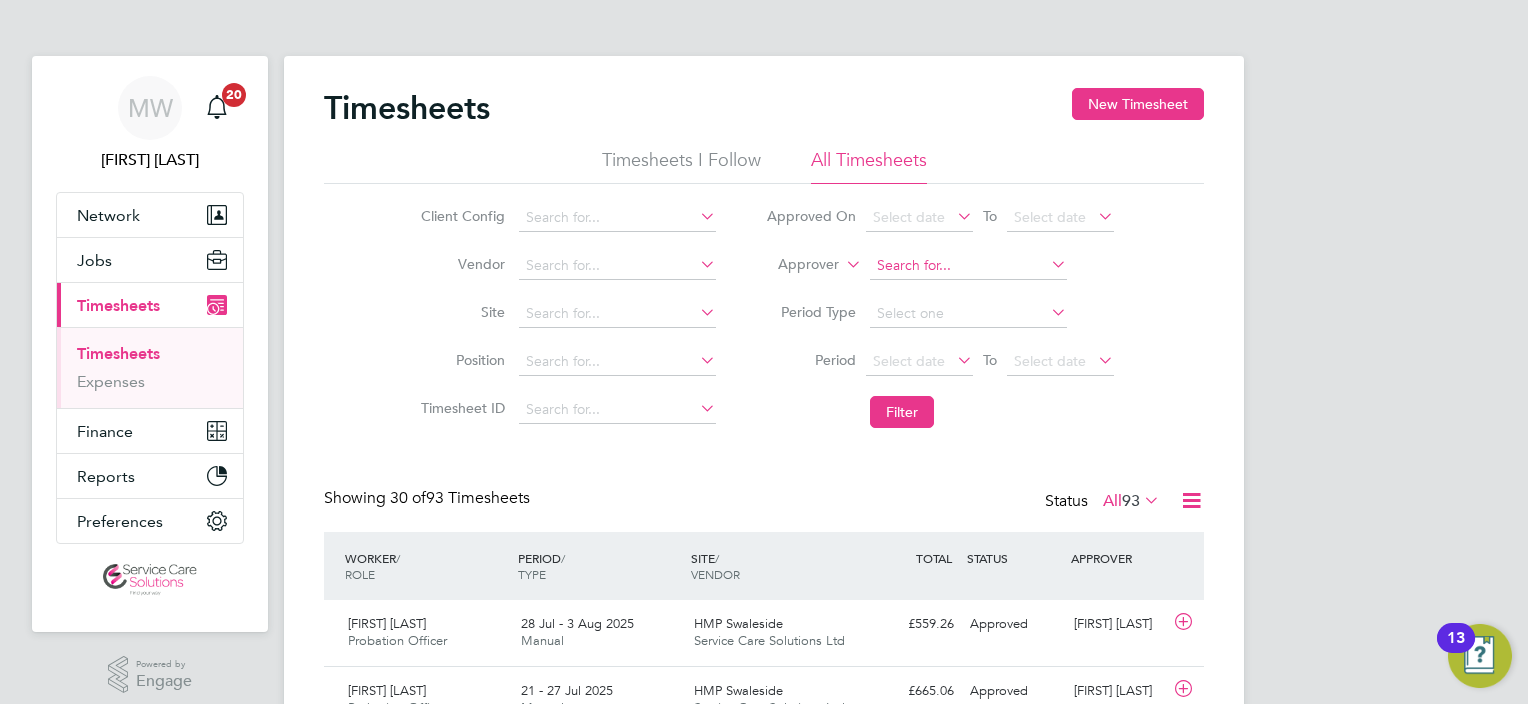 click 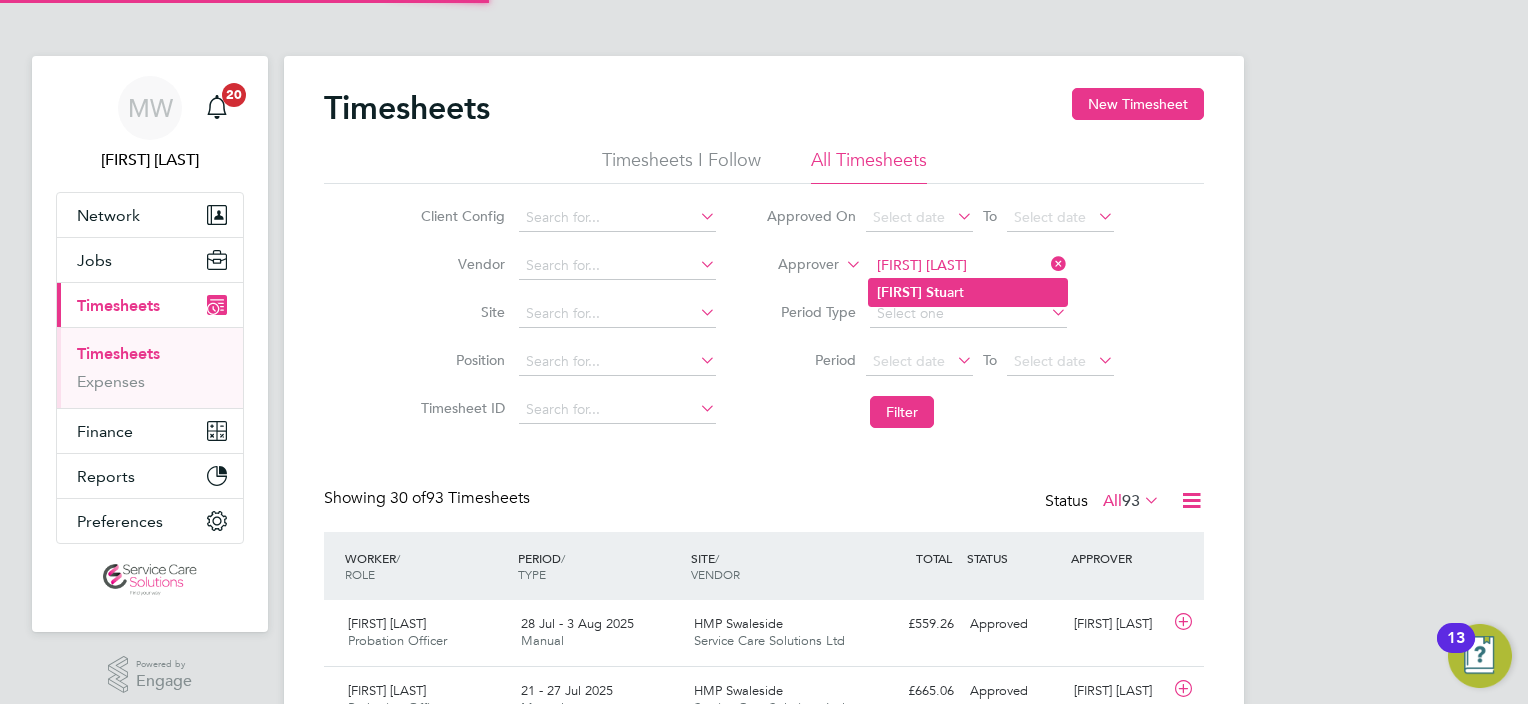 click on "Nicola   Stu art" 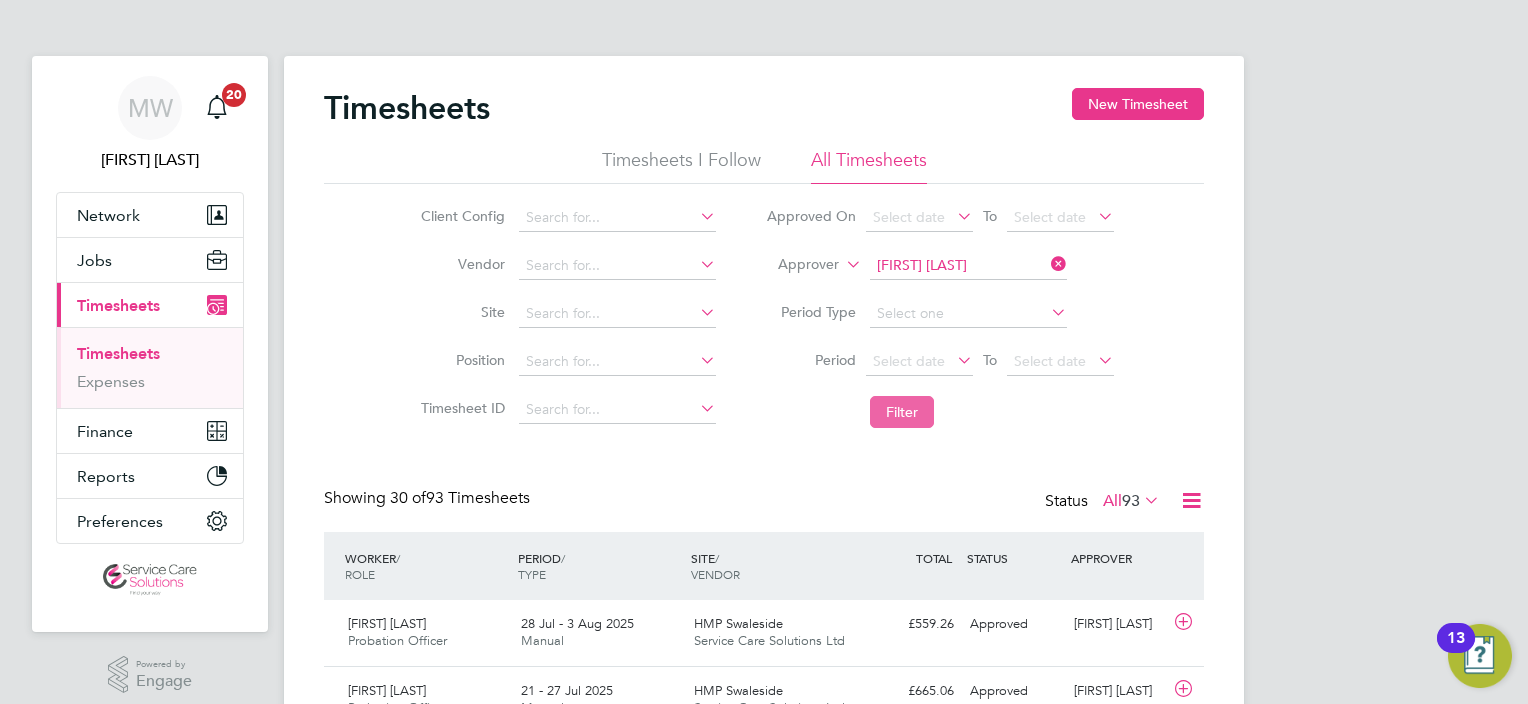 click on "Filter" 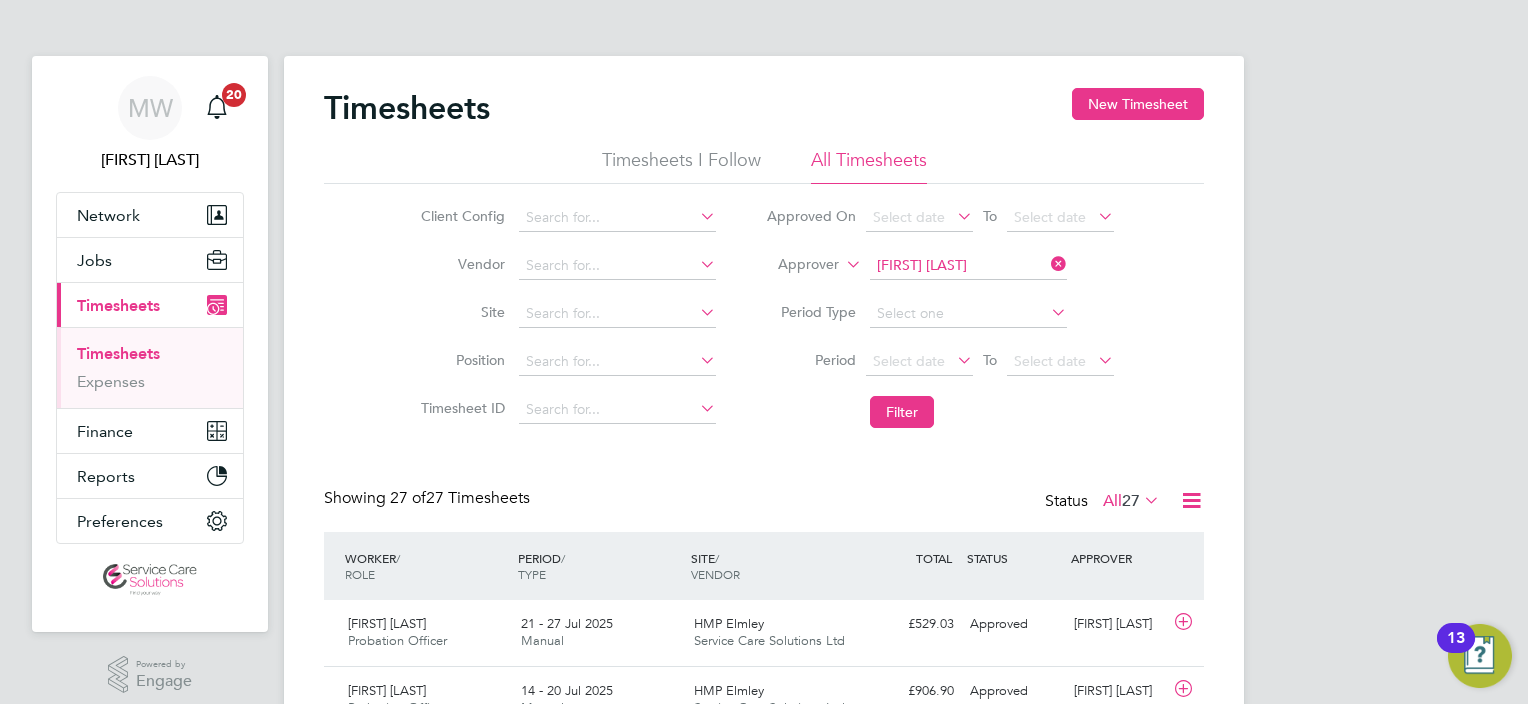 click 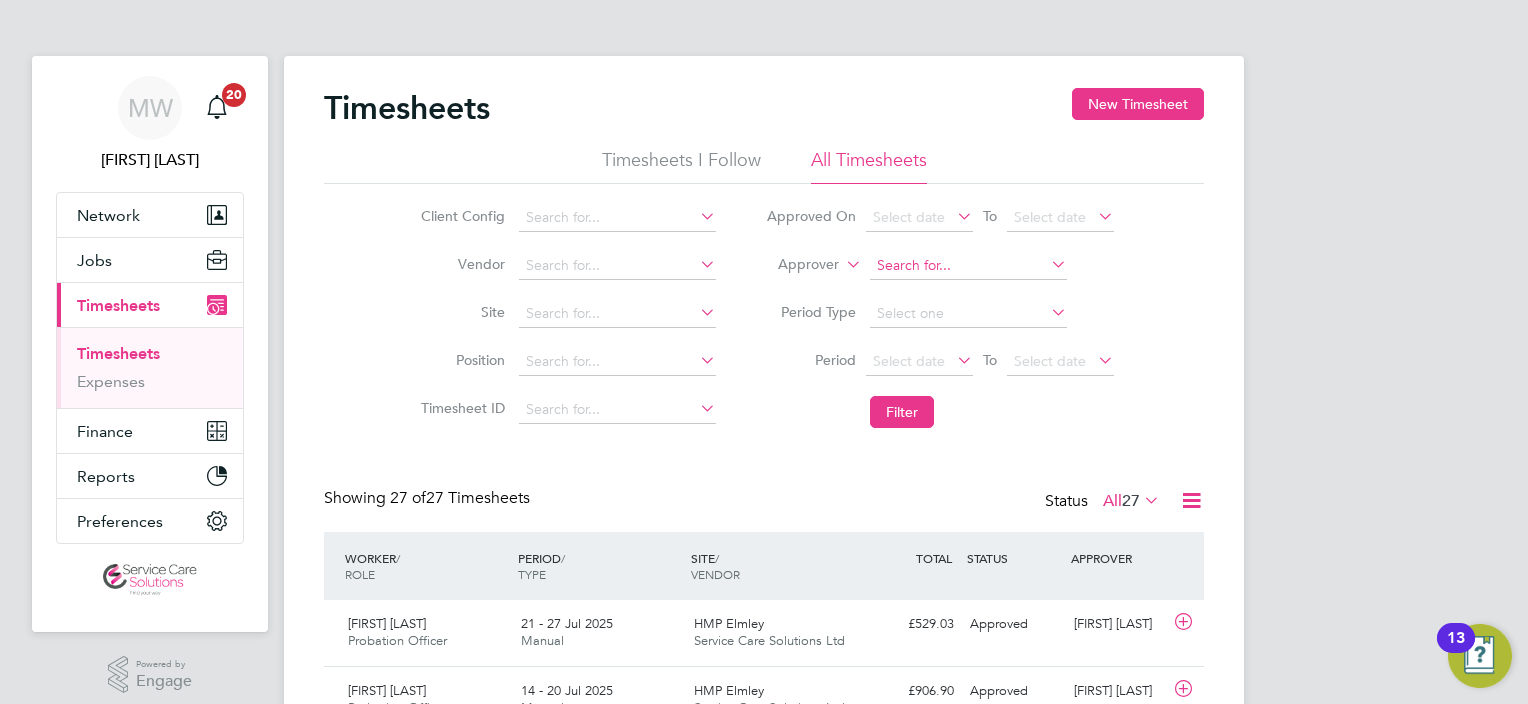 click 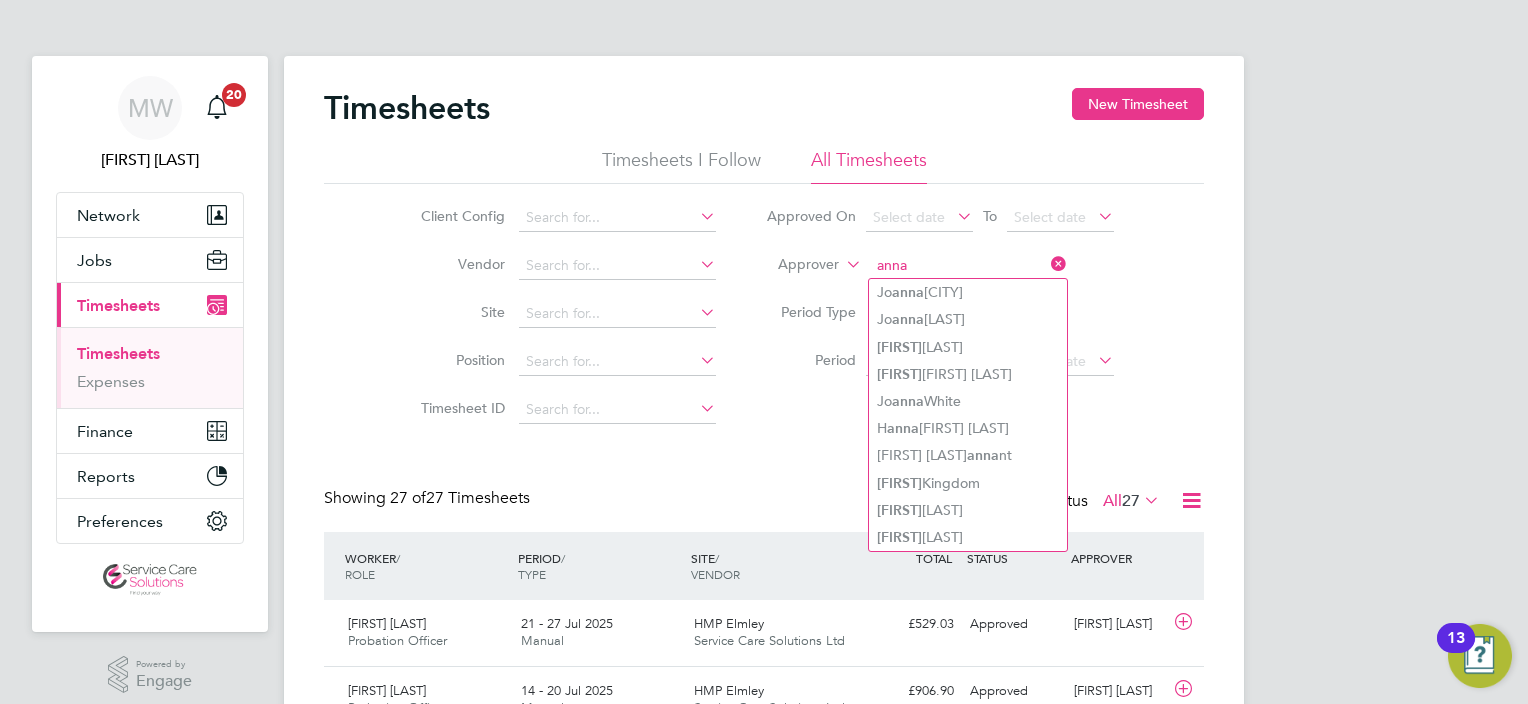 click on "anna" 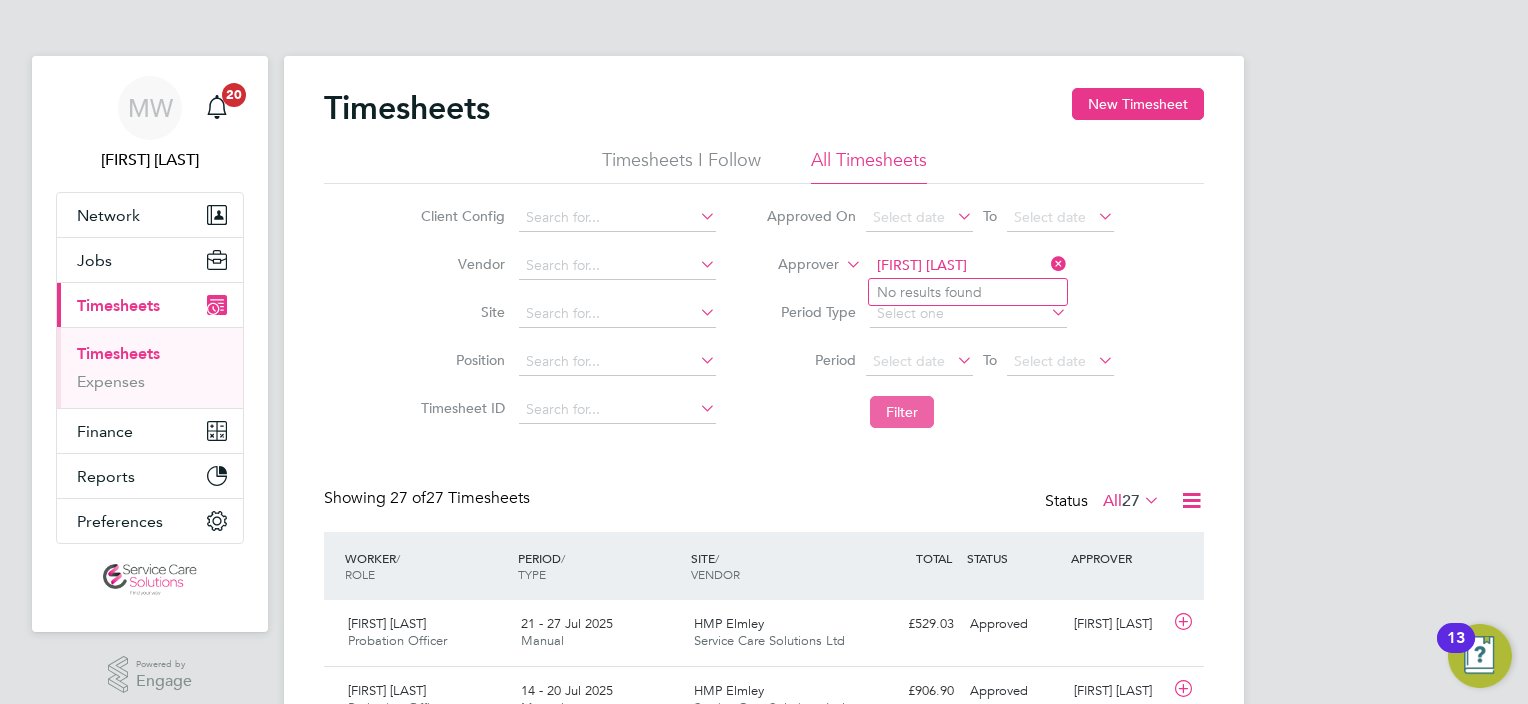 type on "anna ev" 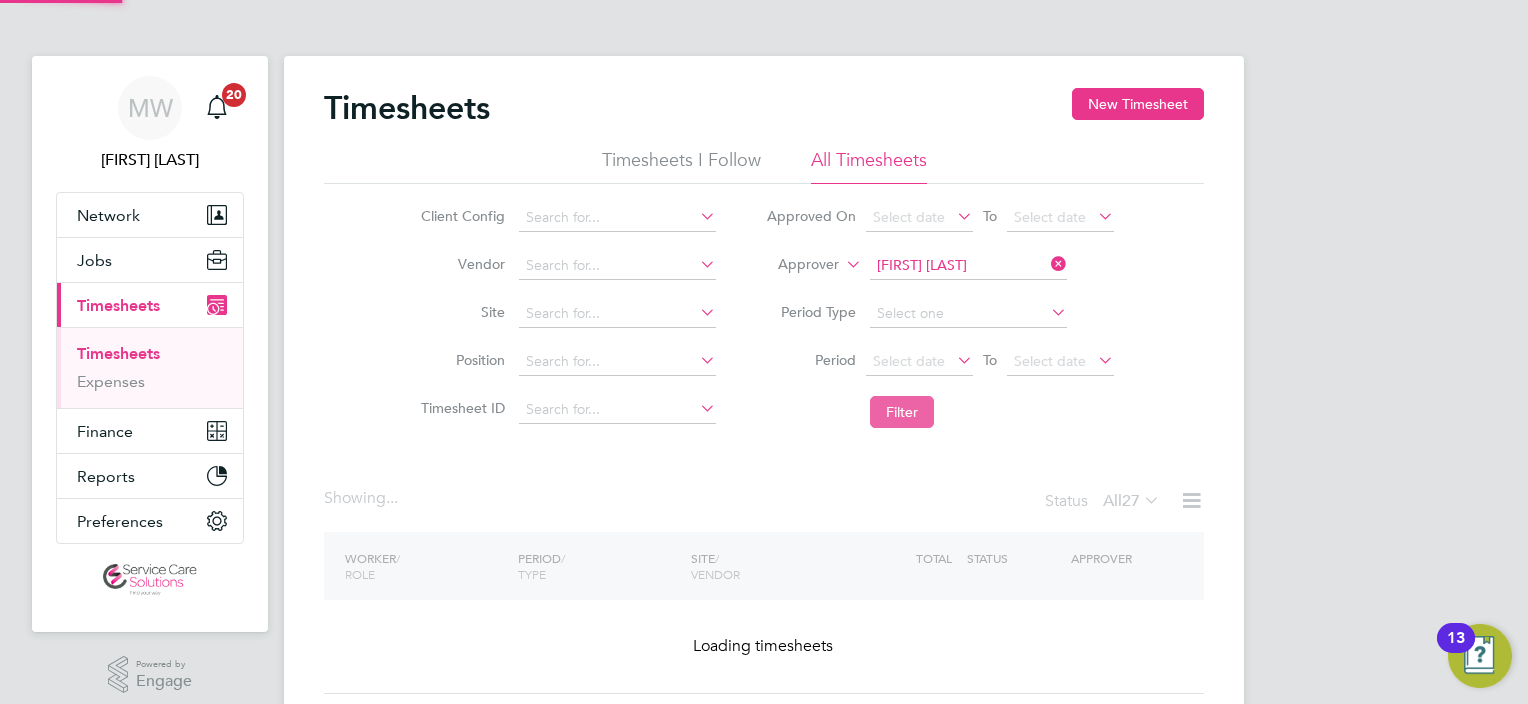 type 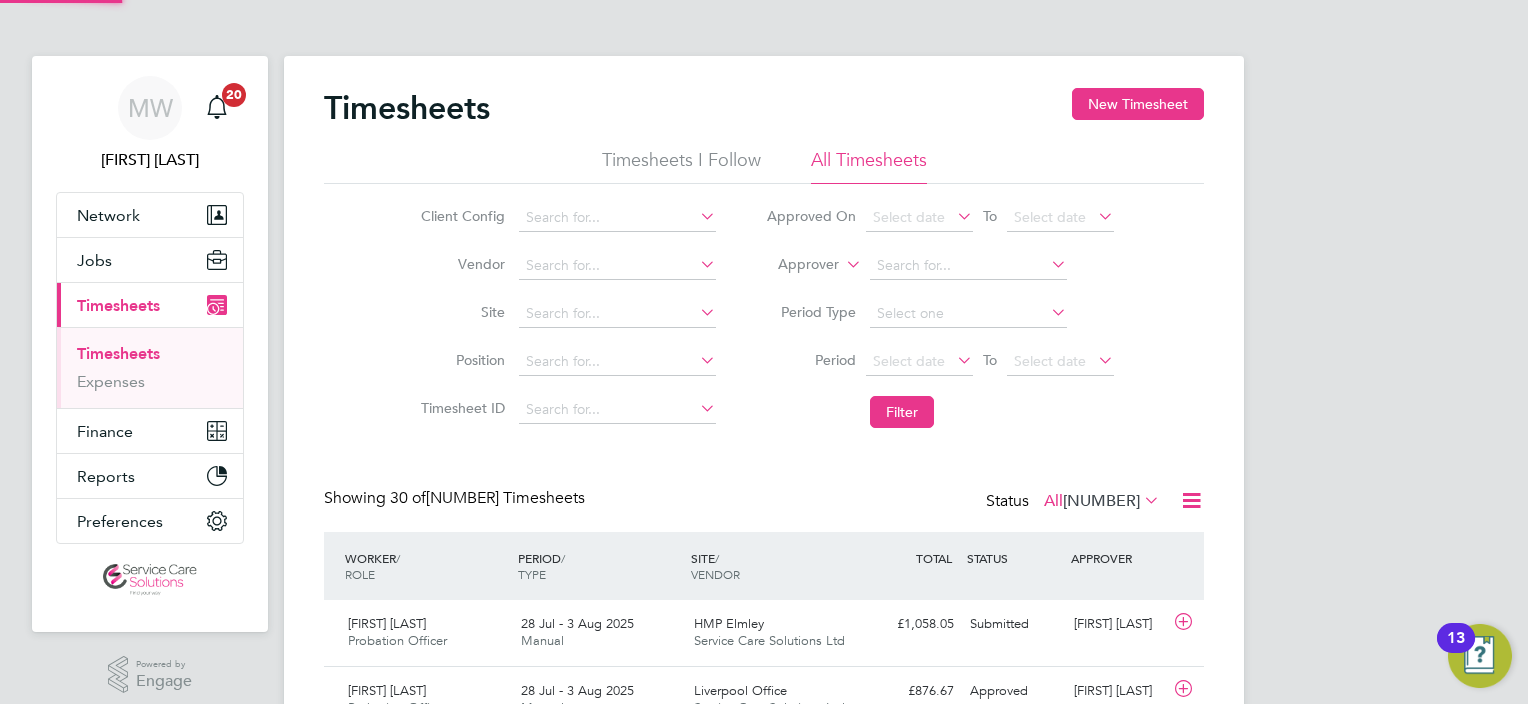 scroll, scrollTop: 9, scrollLeft: 10, axis: both 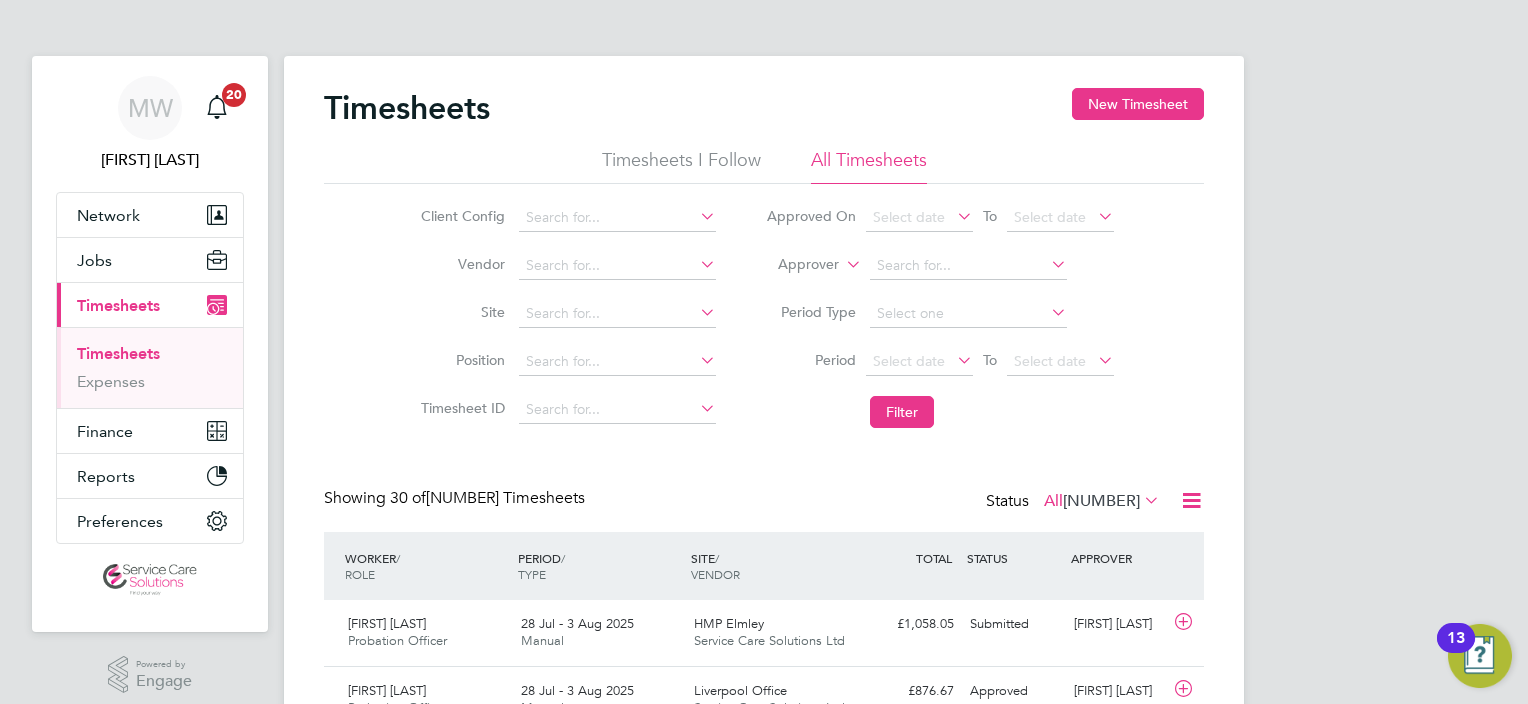 click on "Approver" 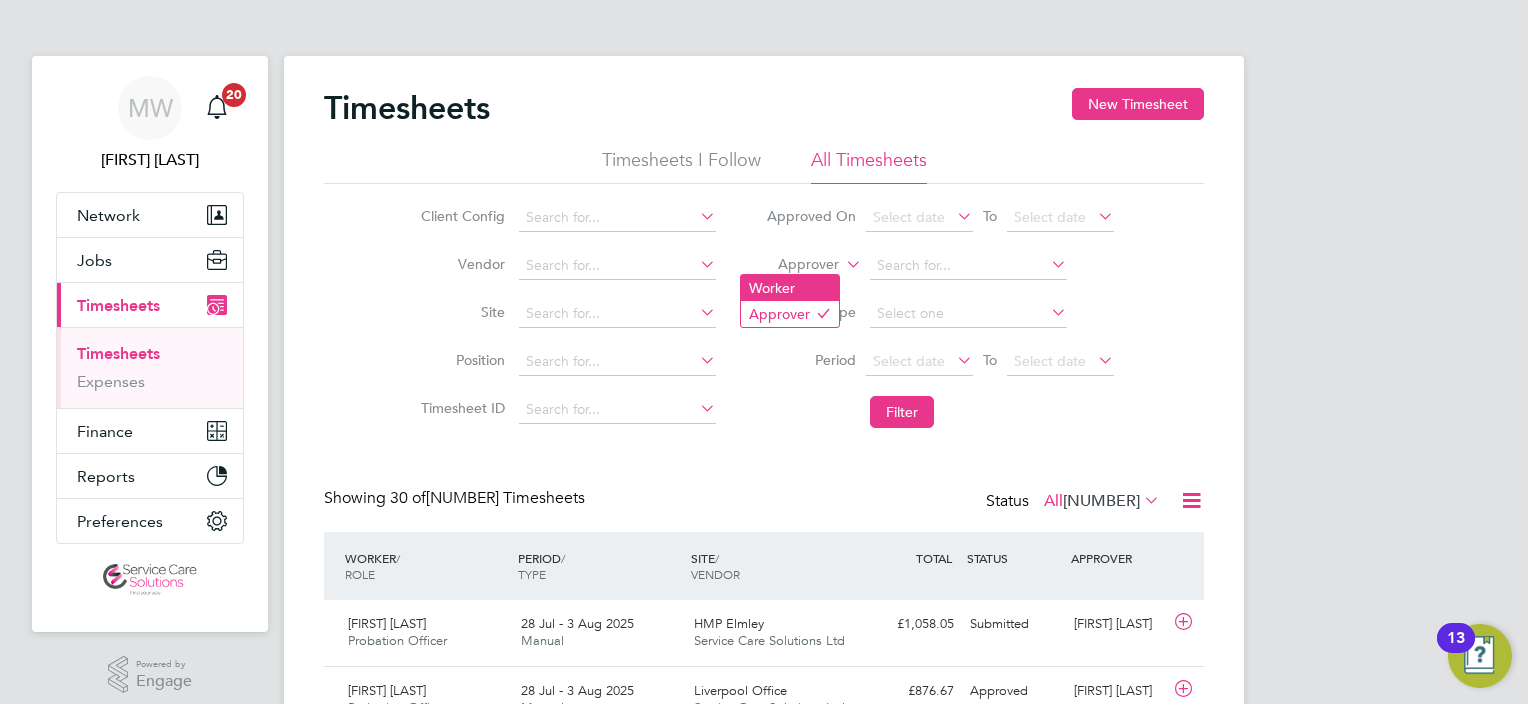 click on "Worker" 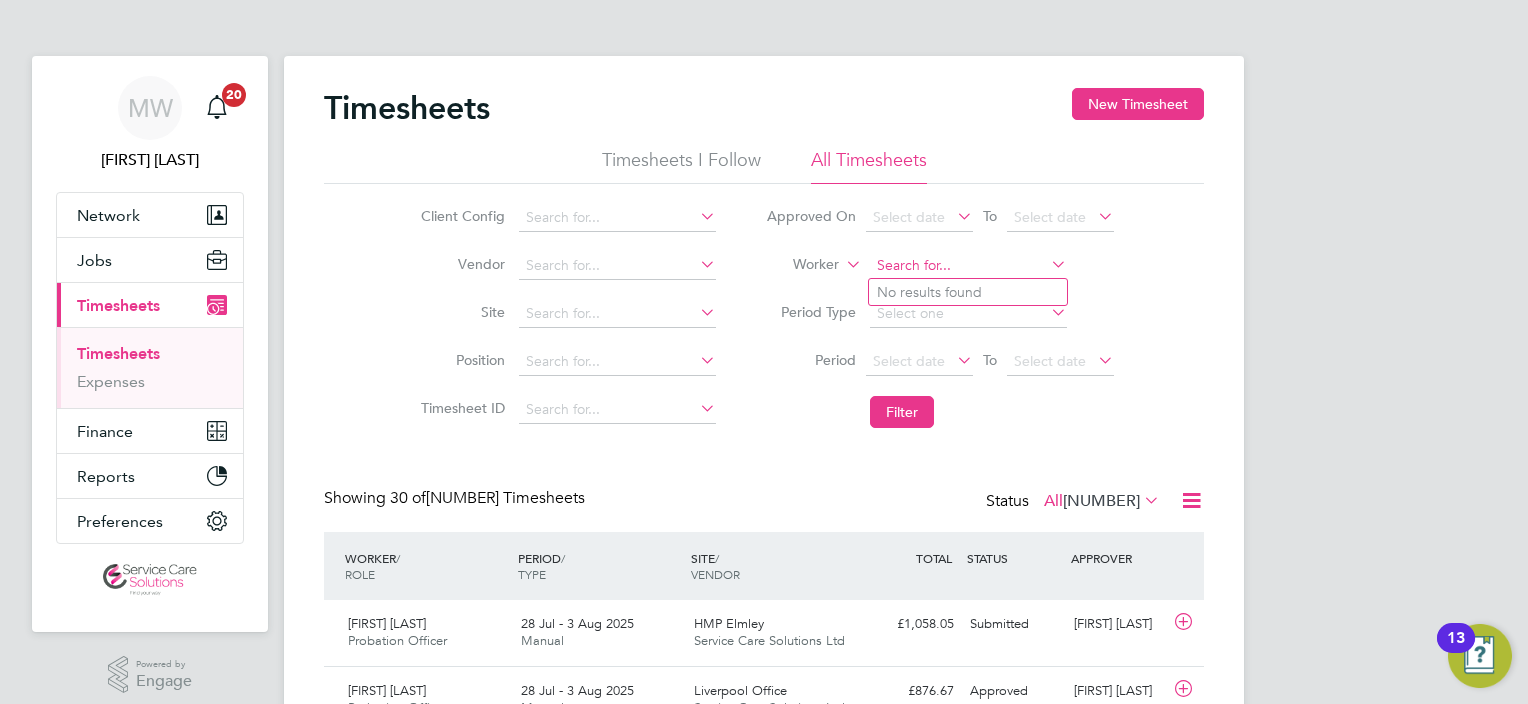 click 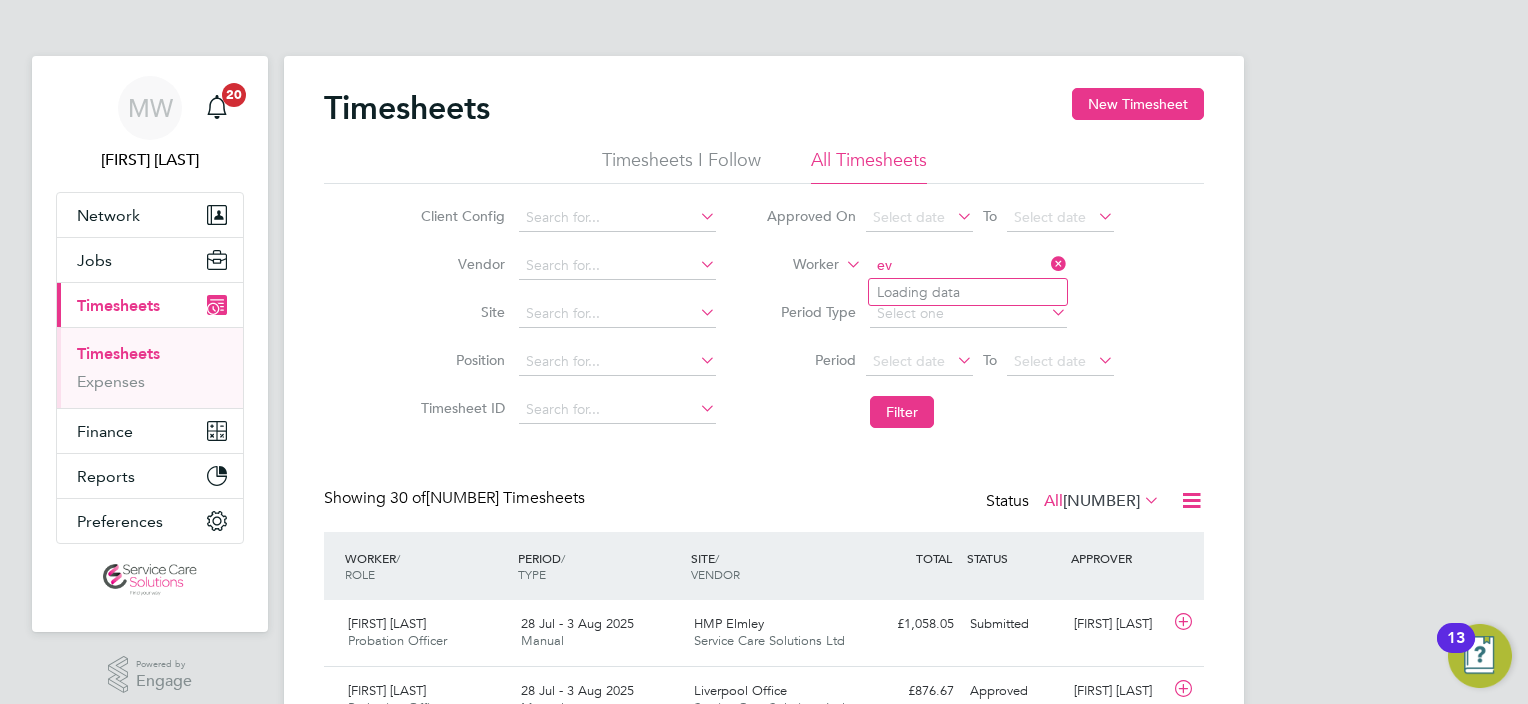 type on "e" 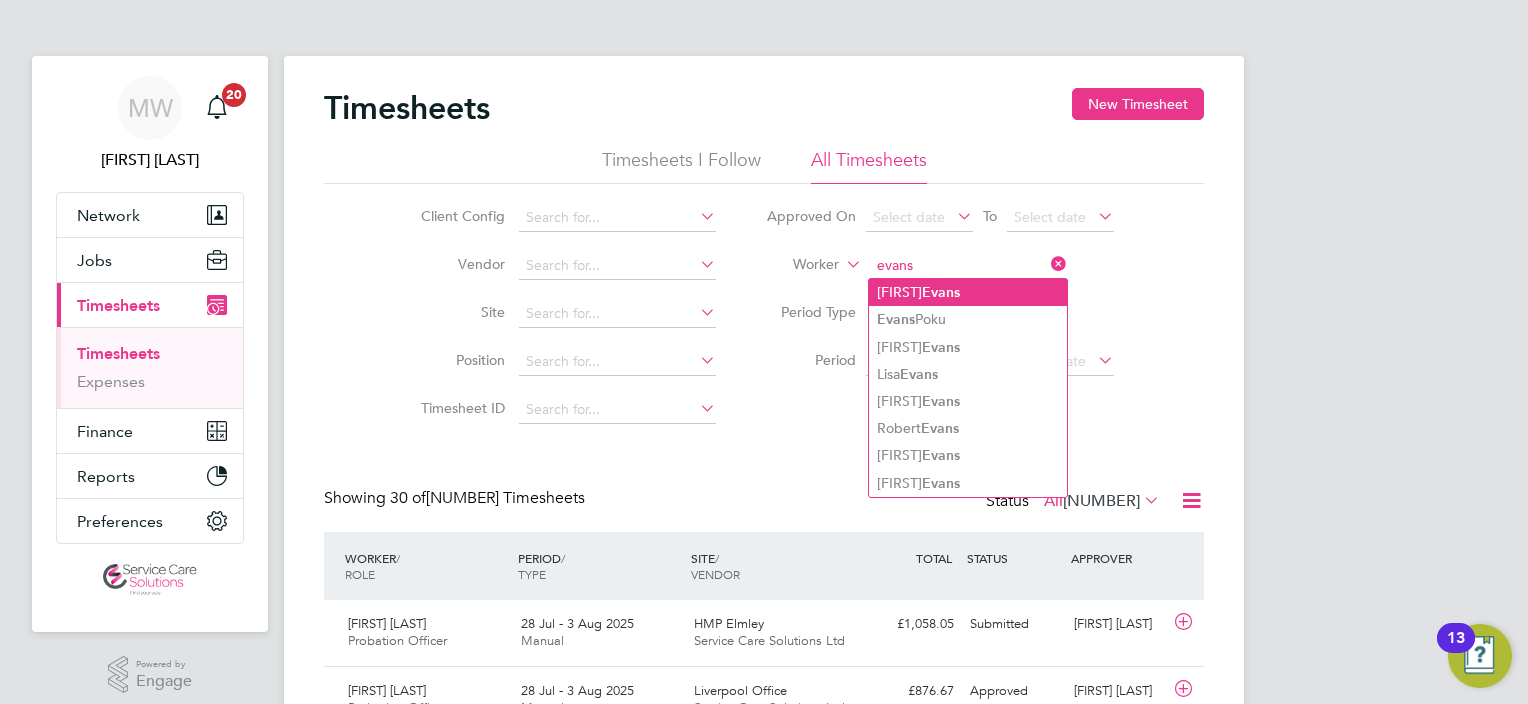click on "Anna  Evans" 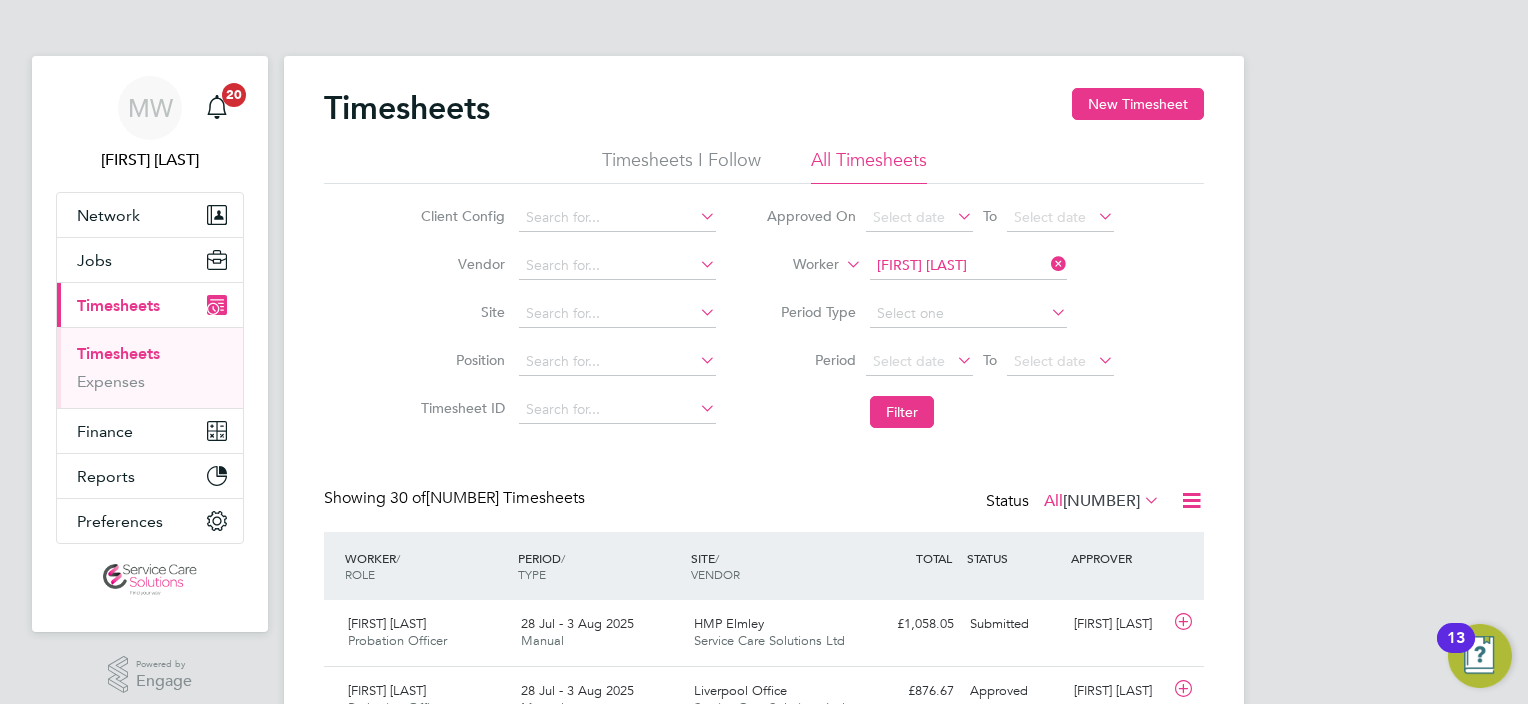 click on "Filter" 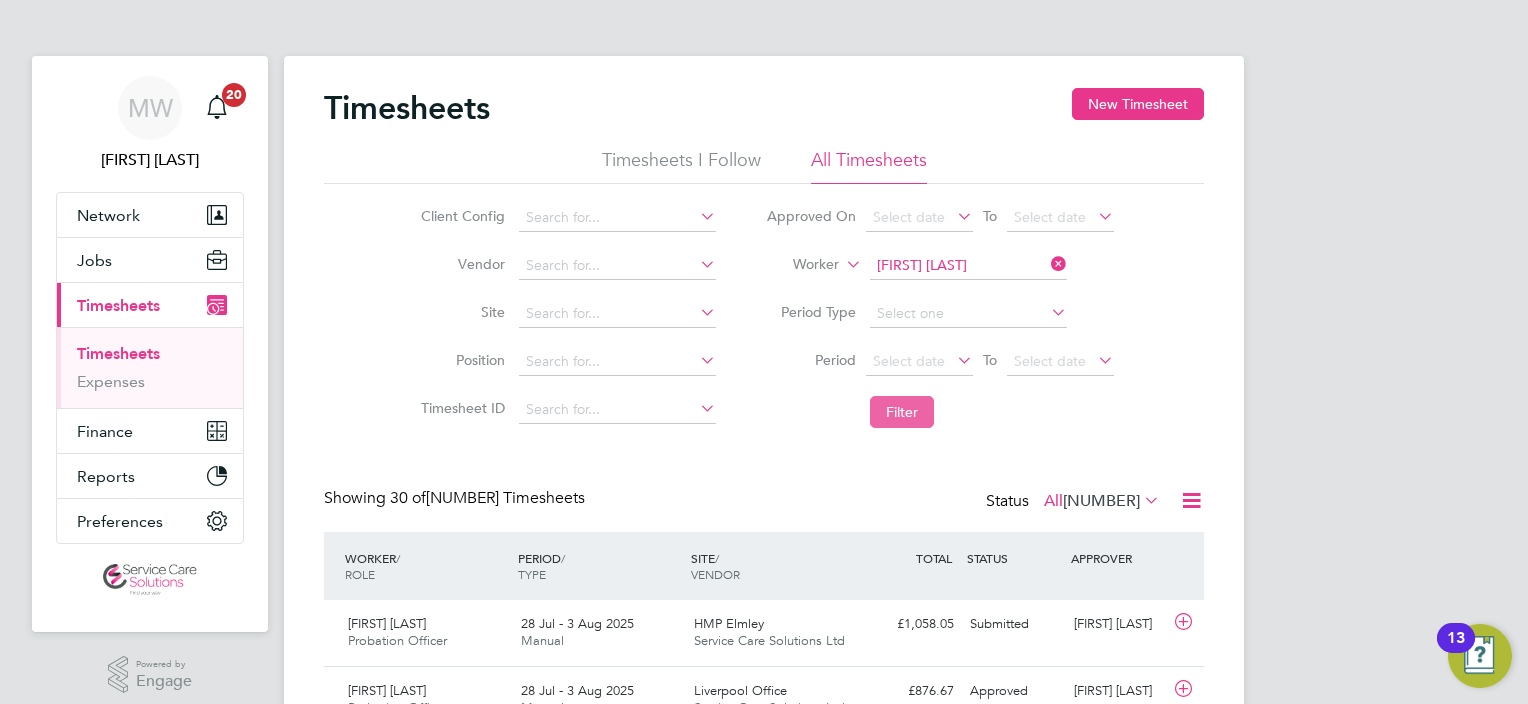 click on "Filter" 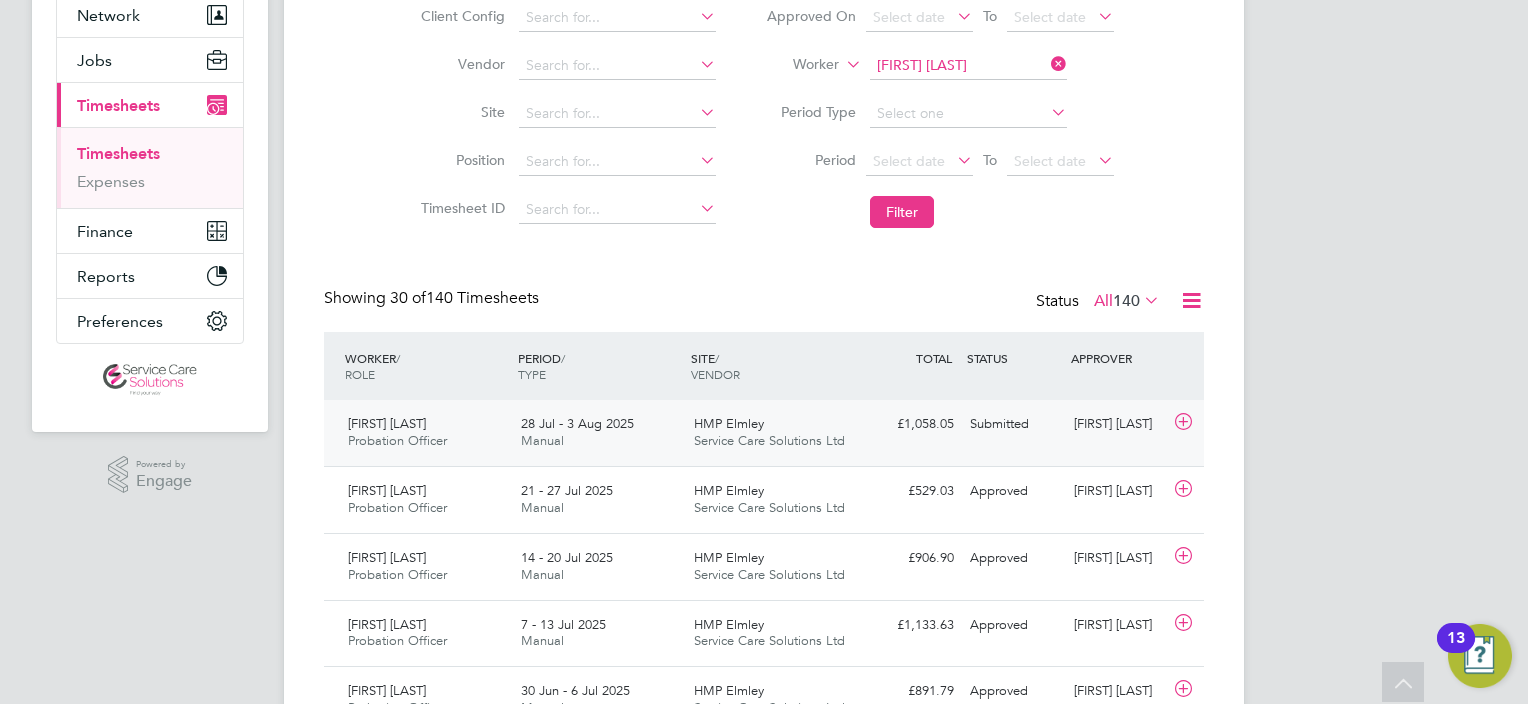 click on "HMP Elmley Service Care Solutions Ltd" 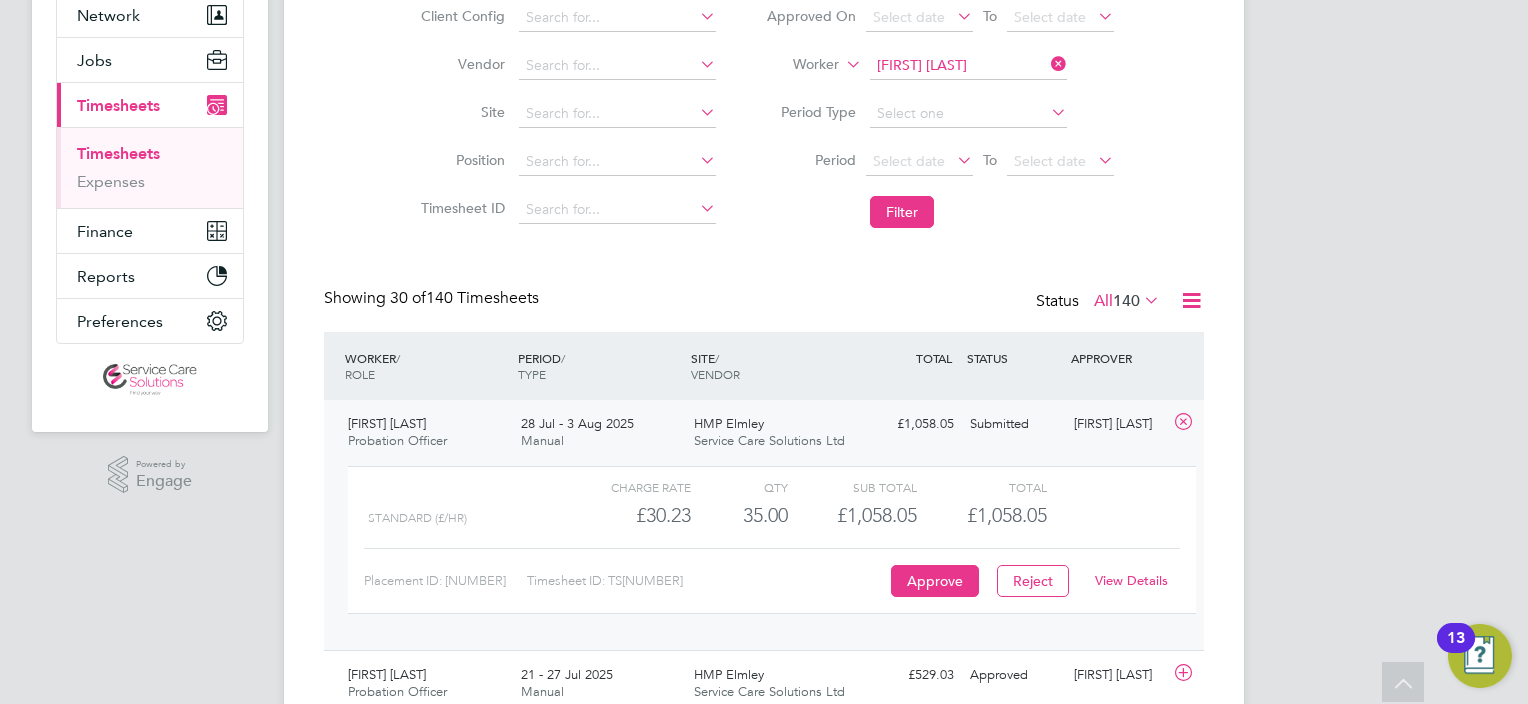 click on "View Details" 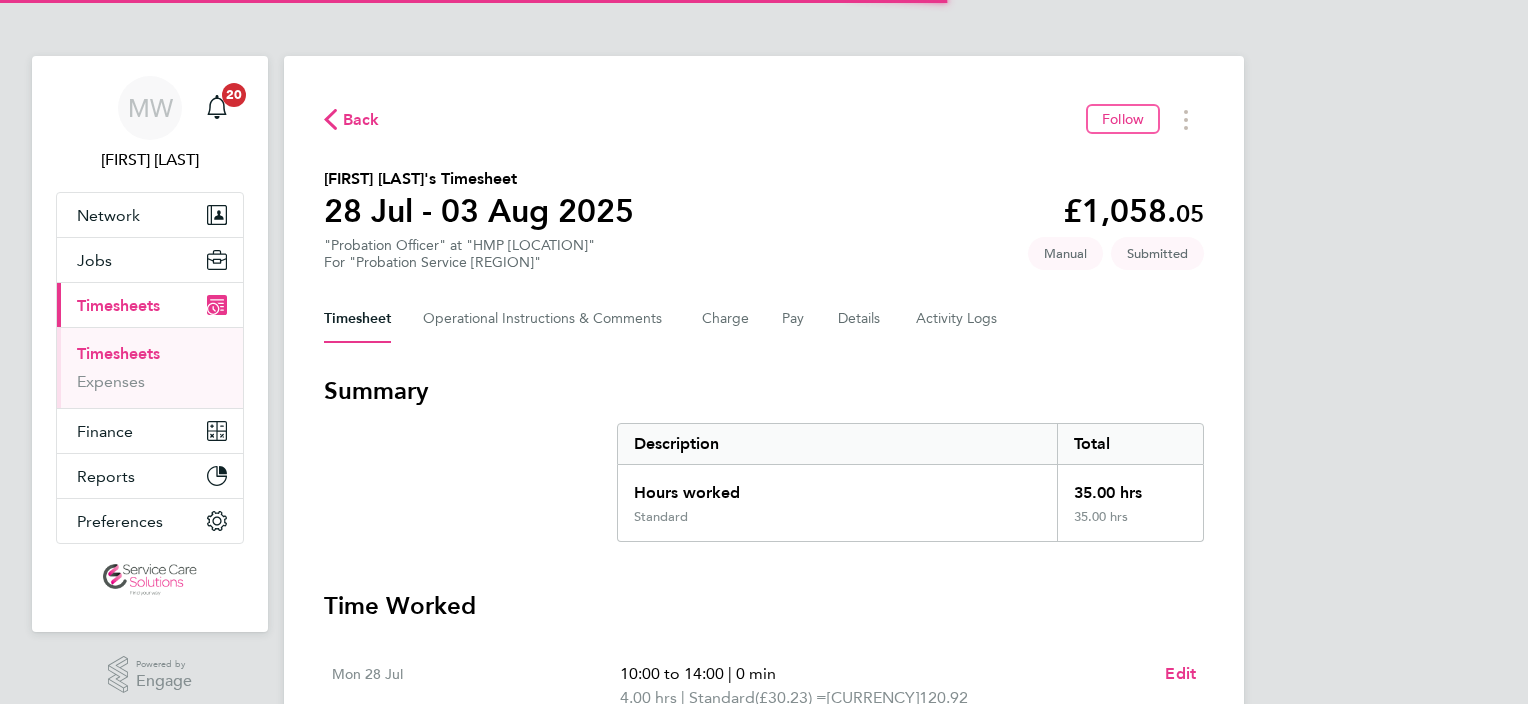 scroll, scrollTop: 0, scrollLeft: 0, axis: both 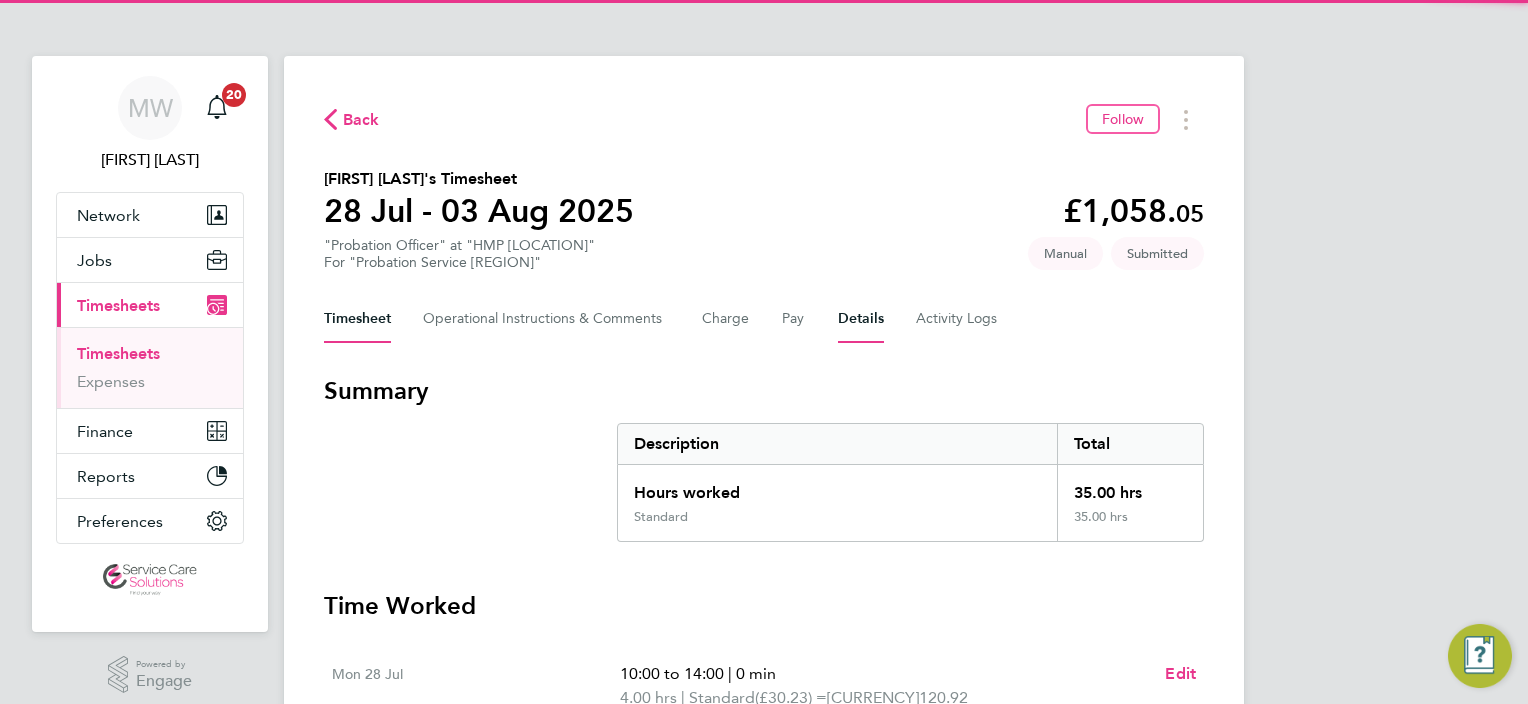 click on "Details" at bounding box center (861, 319) 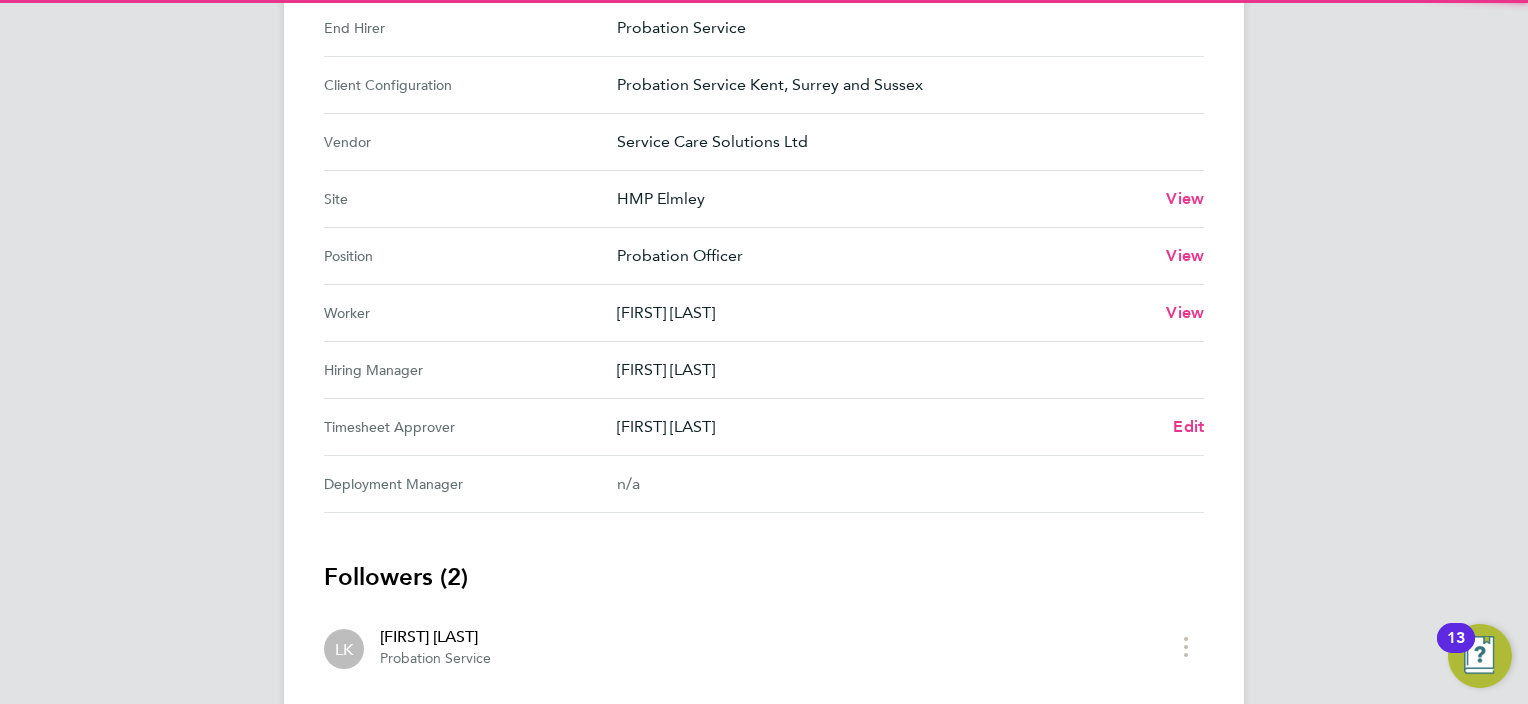 scroll, scrollTop: 700, scrollLeft: 0, axis: vertical 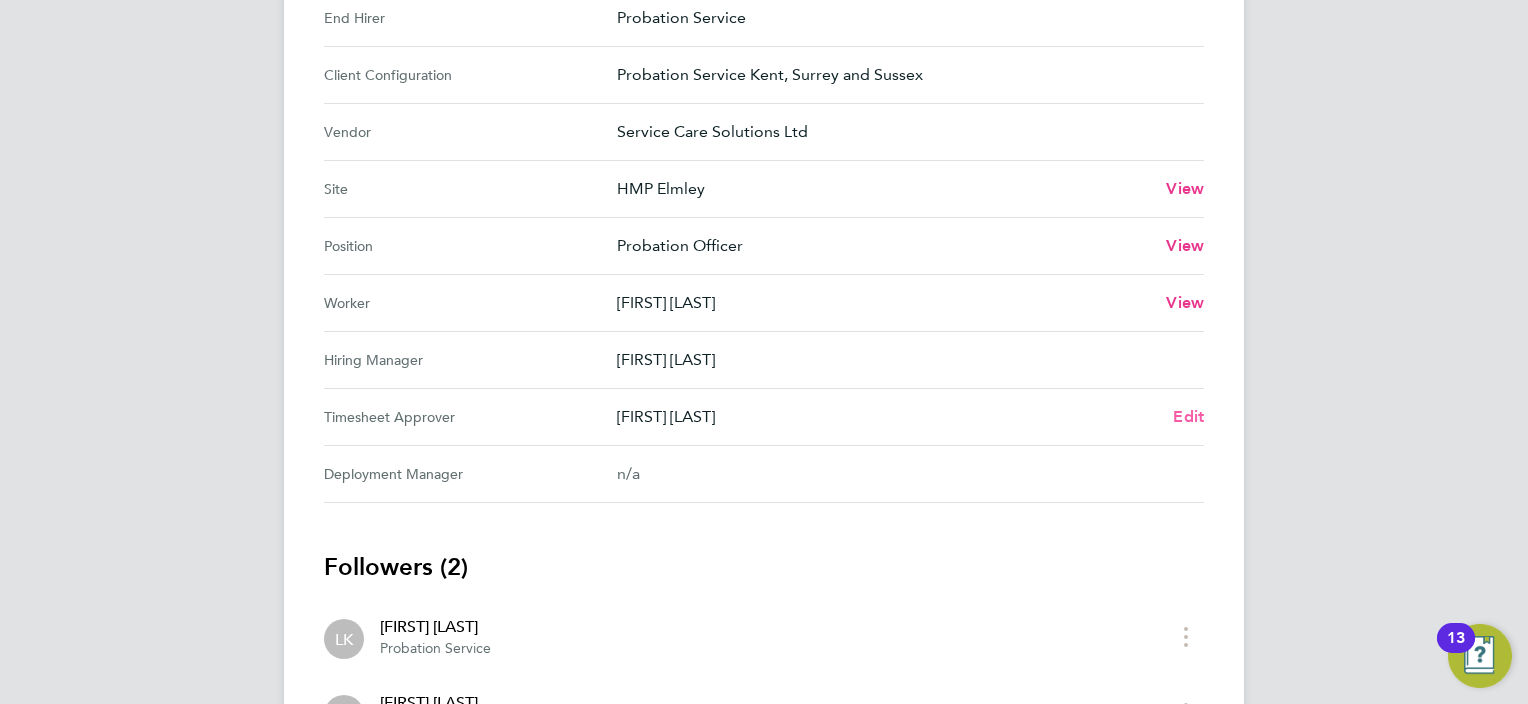 click on "Edit" at bounding box center [1188, 416] 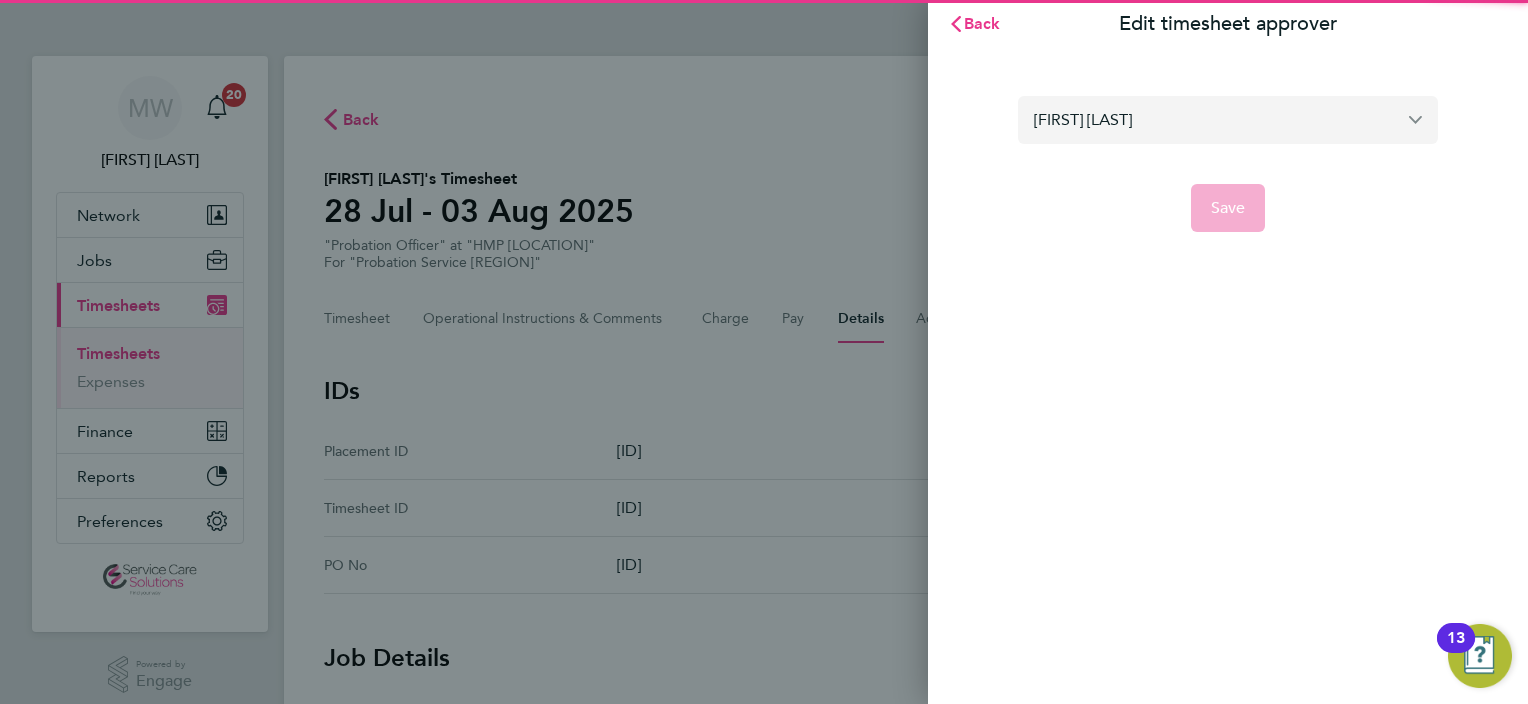 click on "[FIRST] [LAST]" at bounding box center (1228, 119) 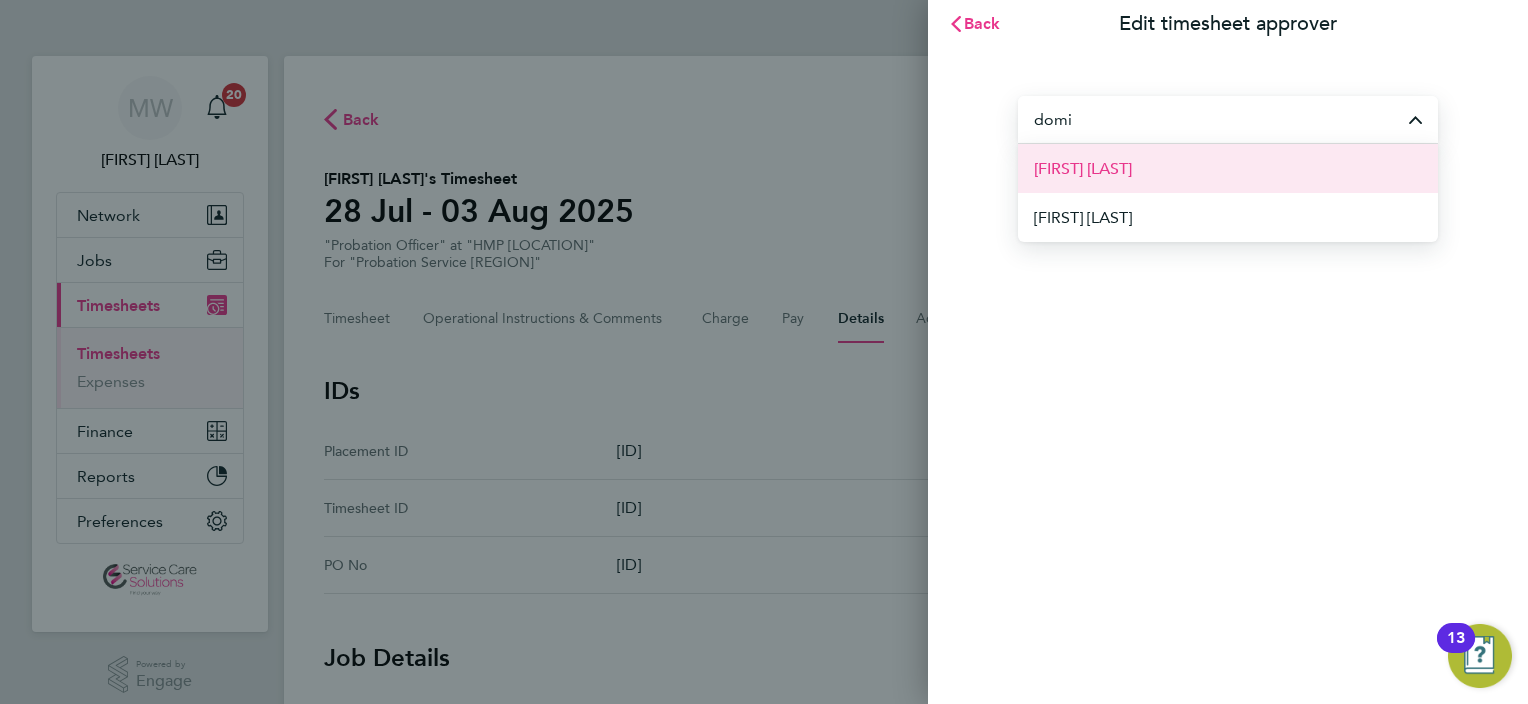 click on "[FIRST] [LAST]" at bounding box center [1083, 169] 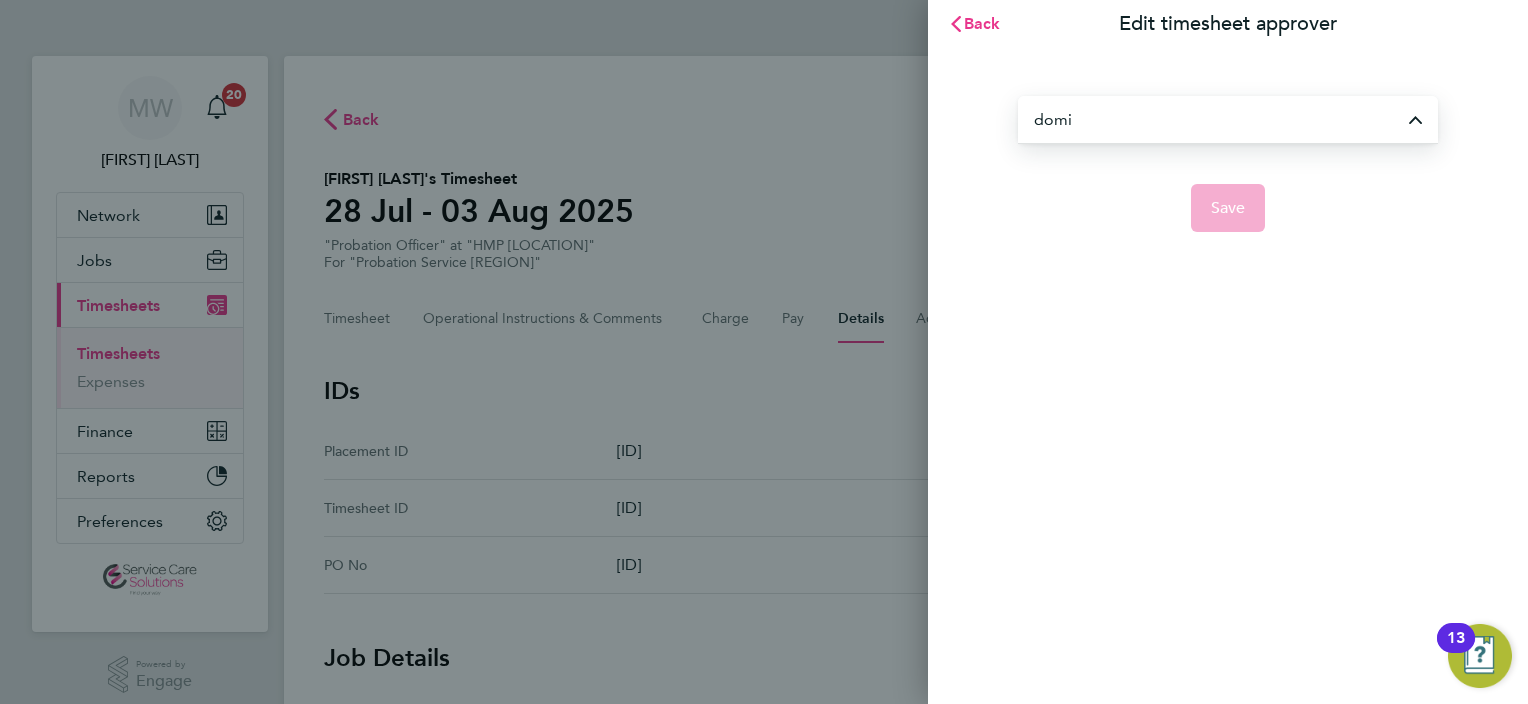 type on "[FIRST] [LAST]" 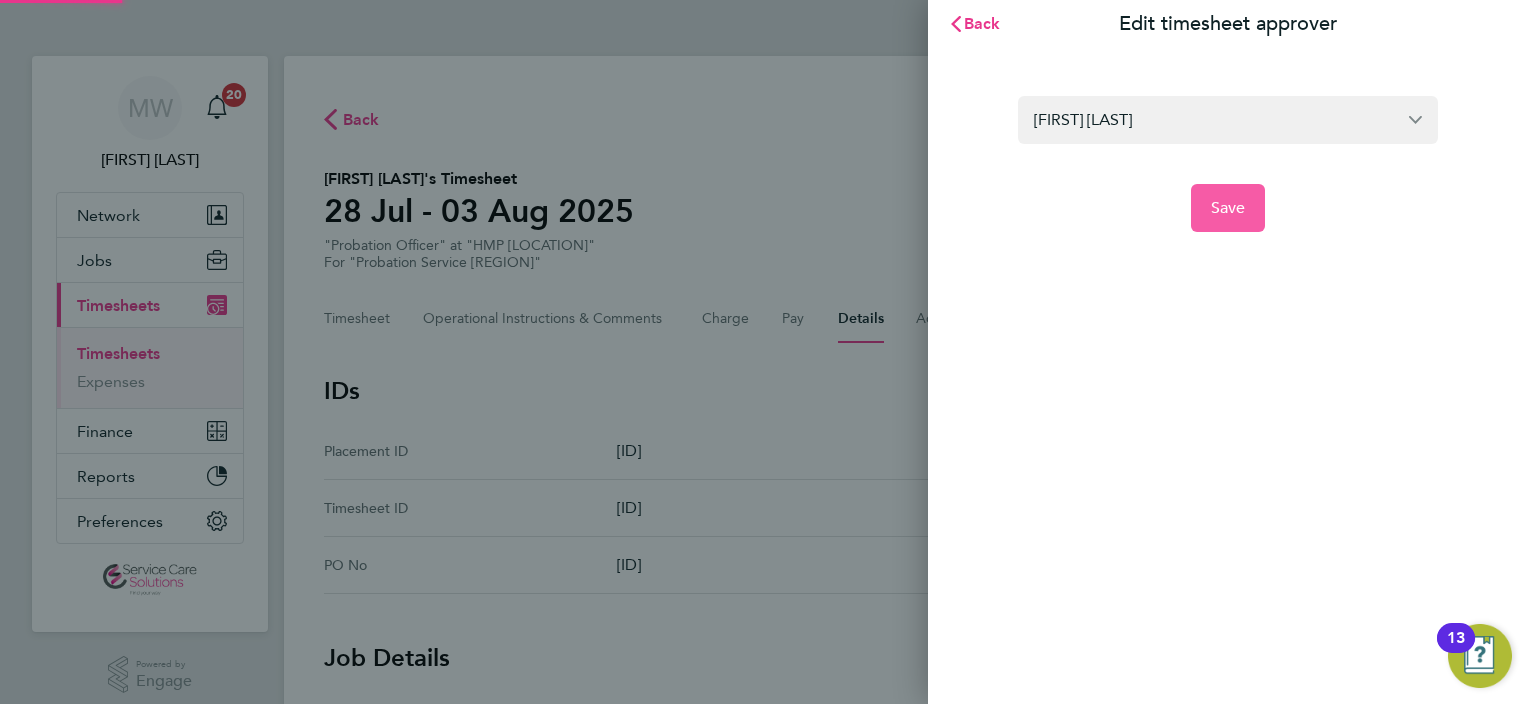 click on "Save" 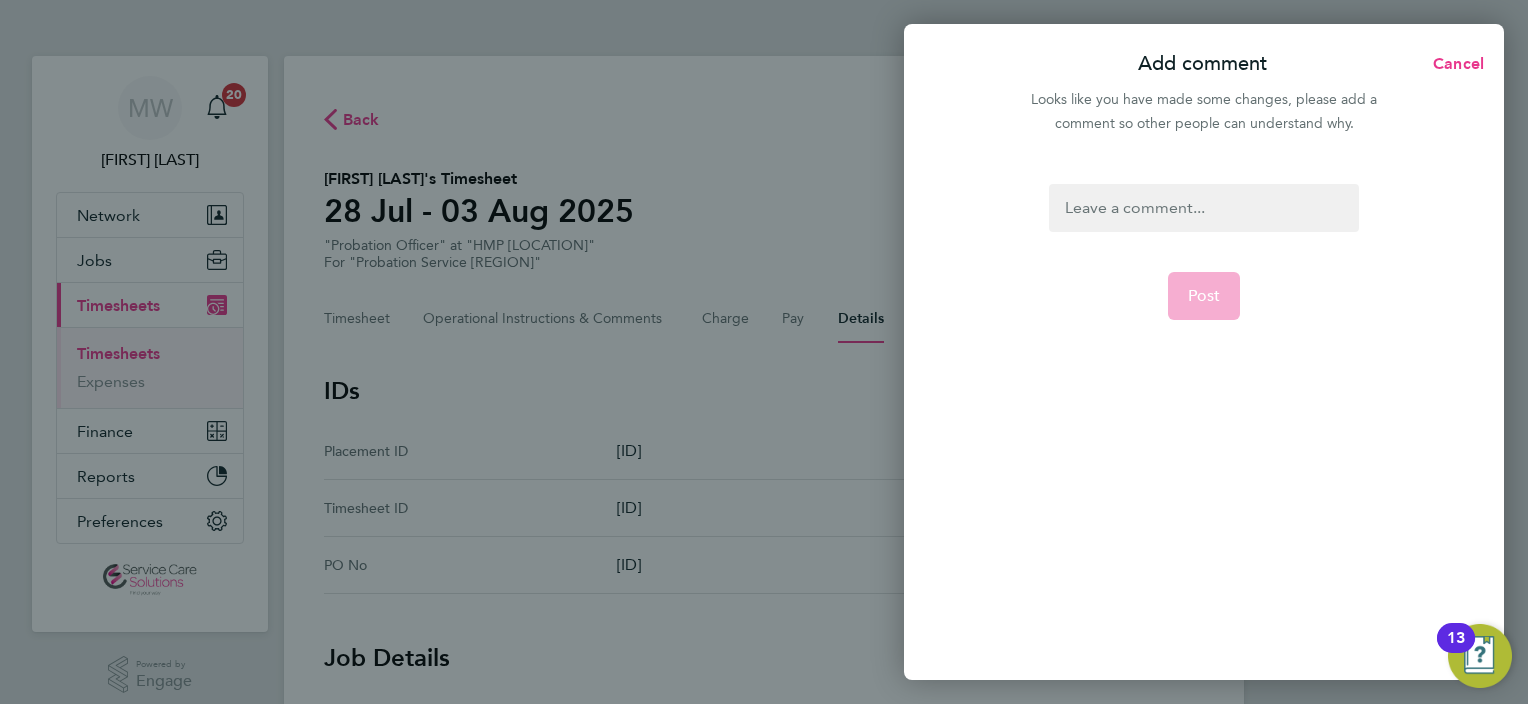 click at bounding box center [1203, 208] 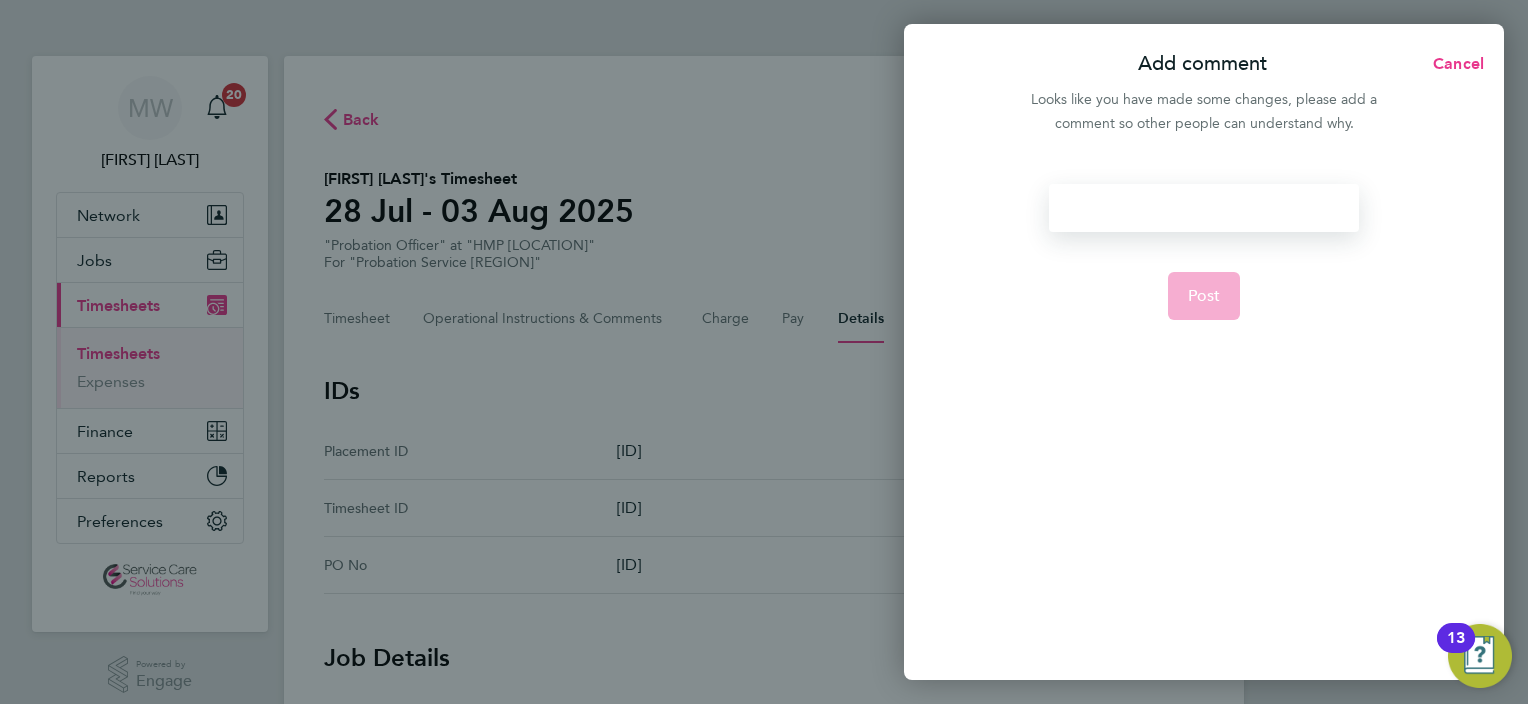 click at bounding box center [1203, 208] 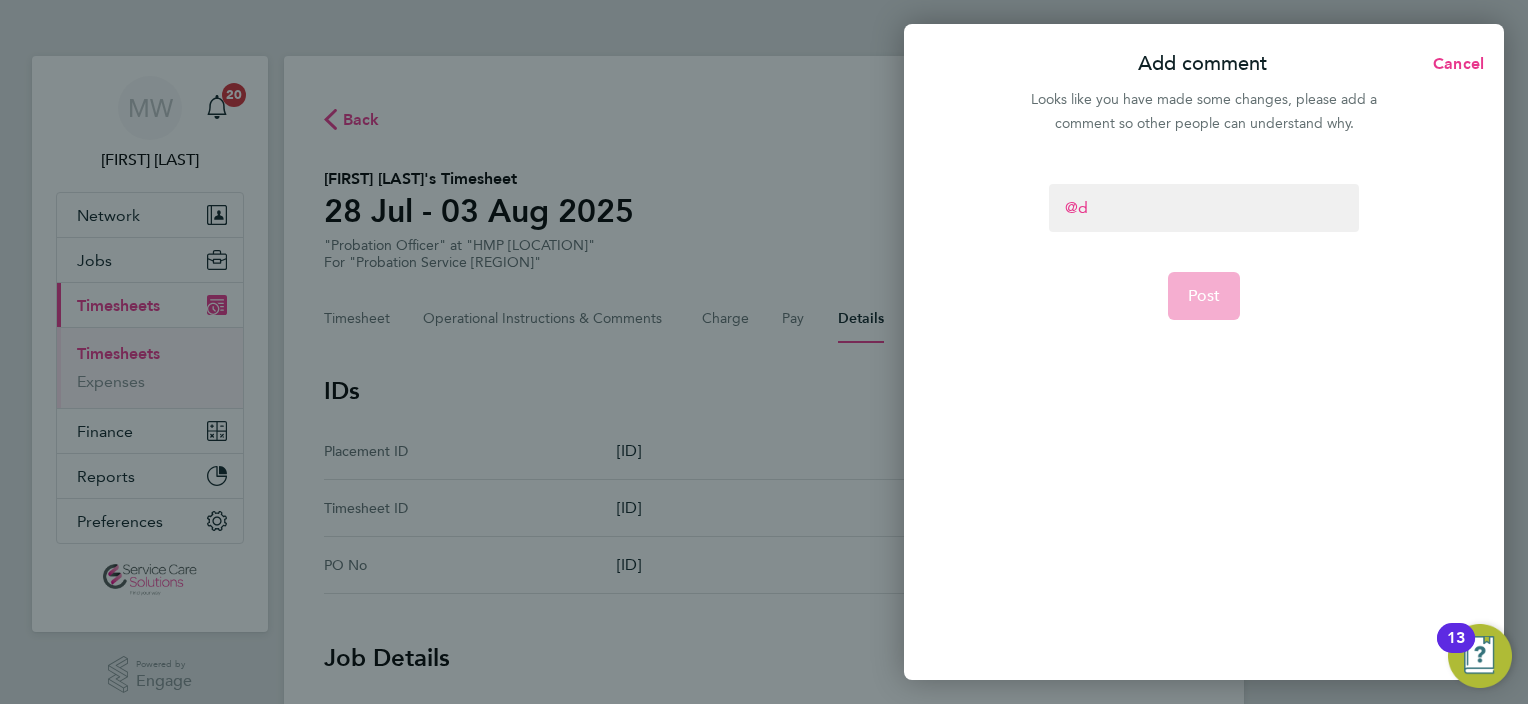 type 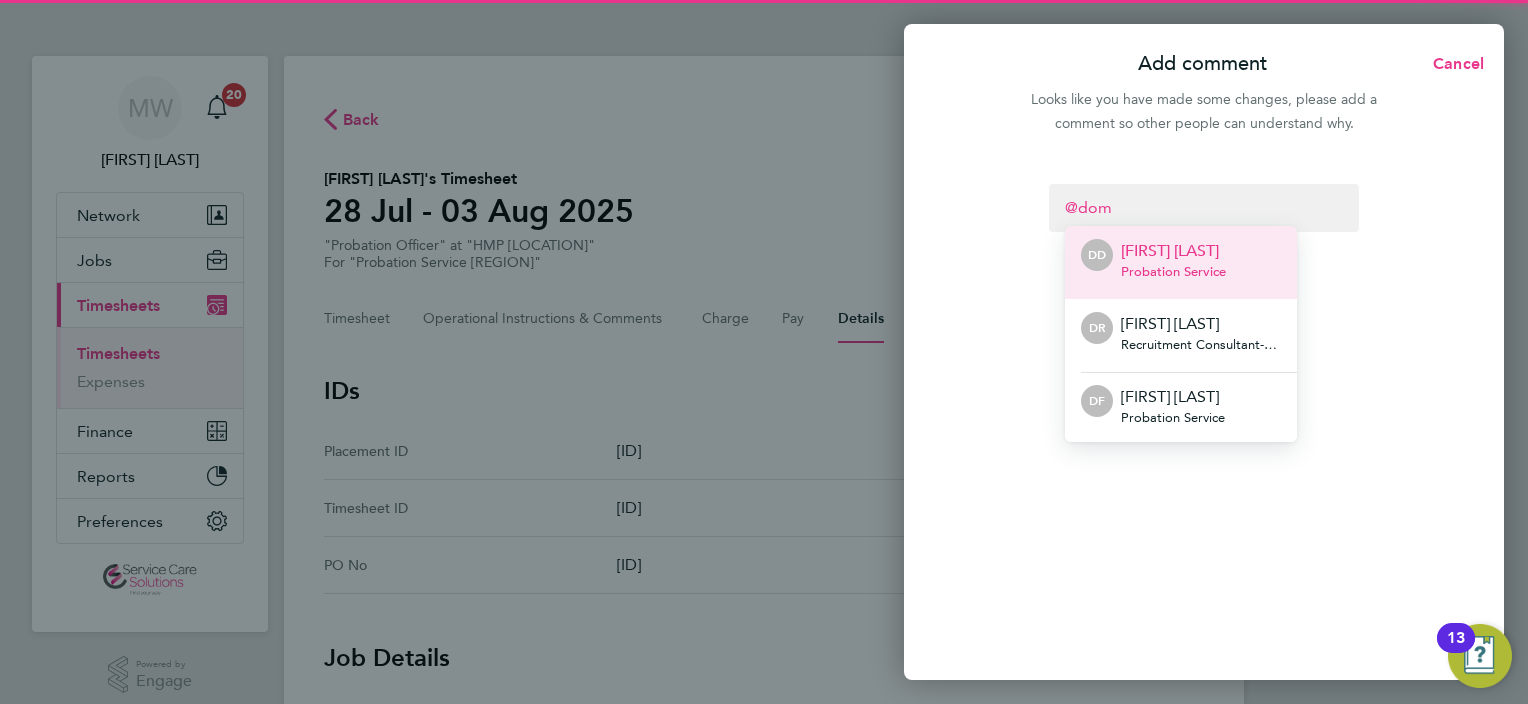 click on "[FIRST] [LAST]" at bounding box center [1173, 251] 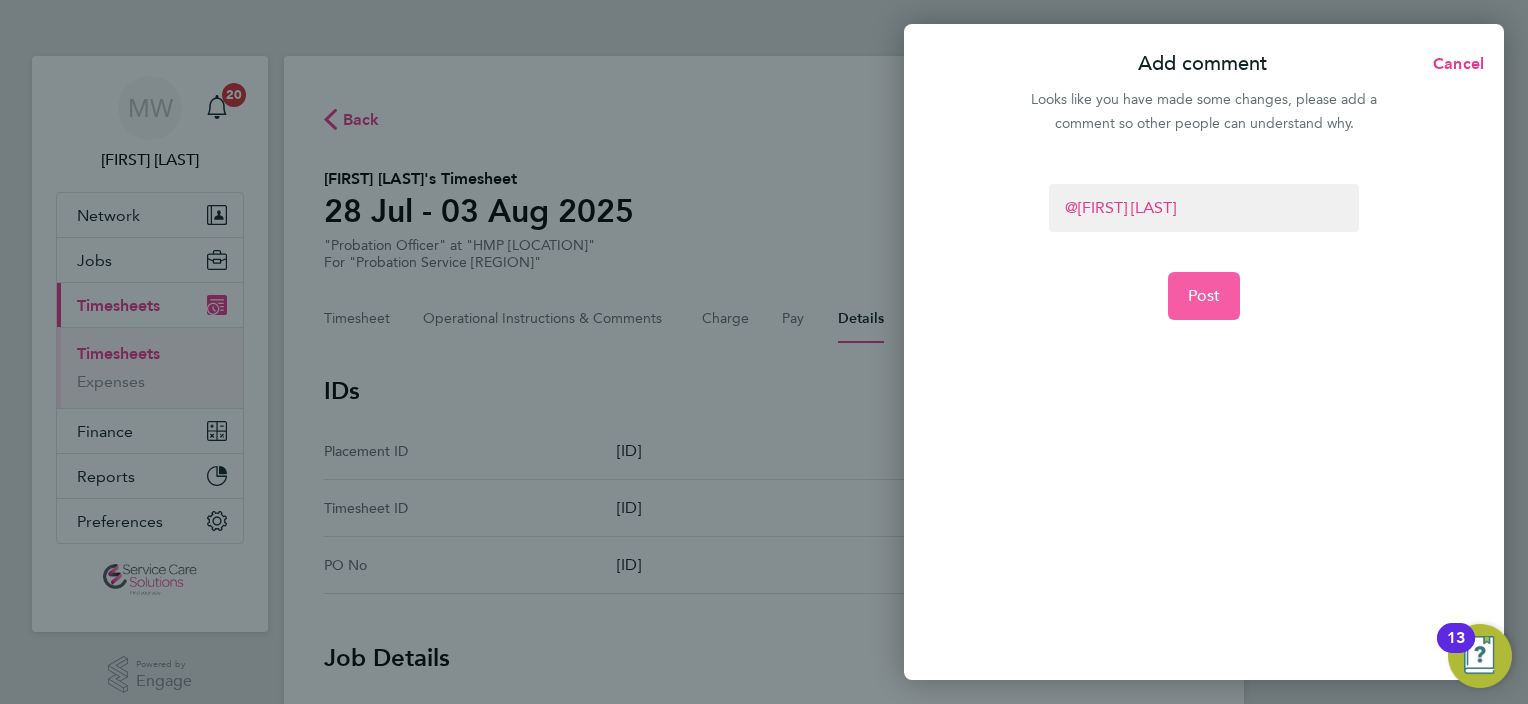 click on "Post" 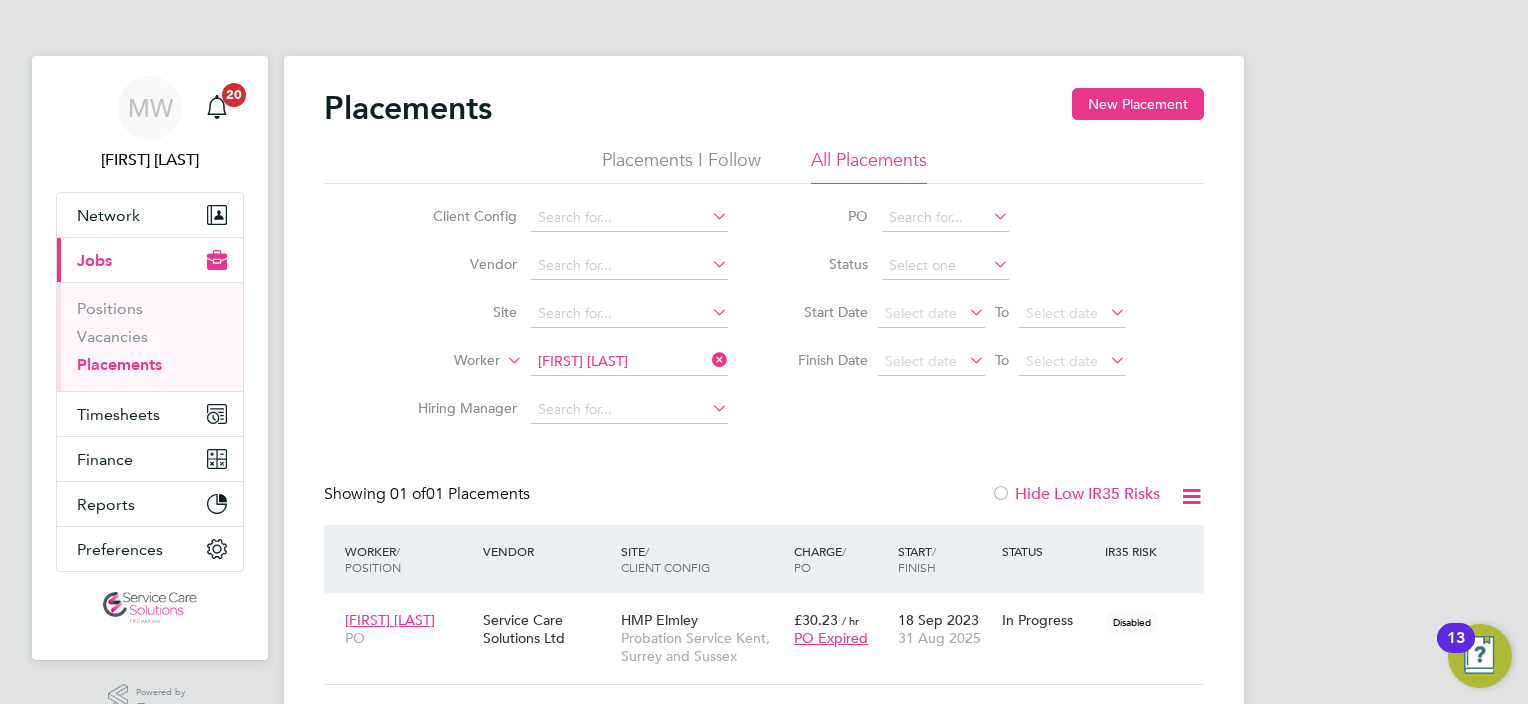 scroll, scrollTop: 72, scrollLeft: 0, axis: vertical 